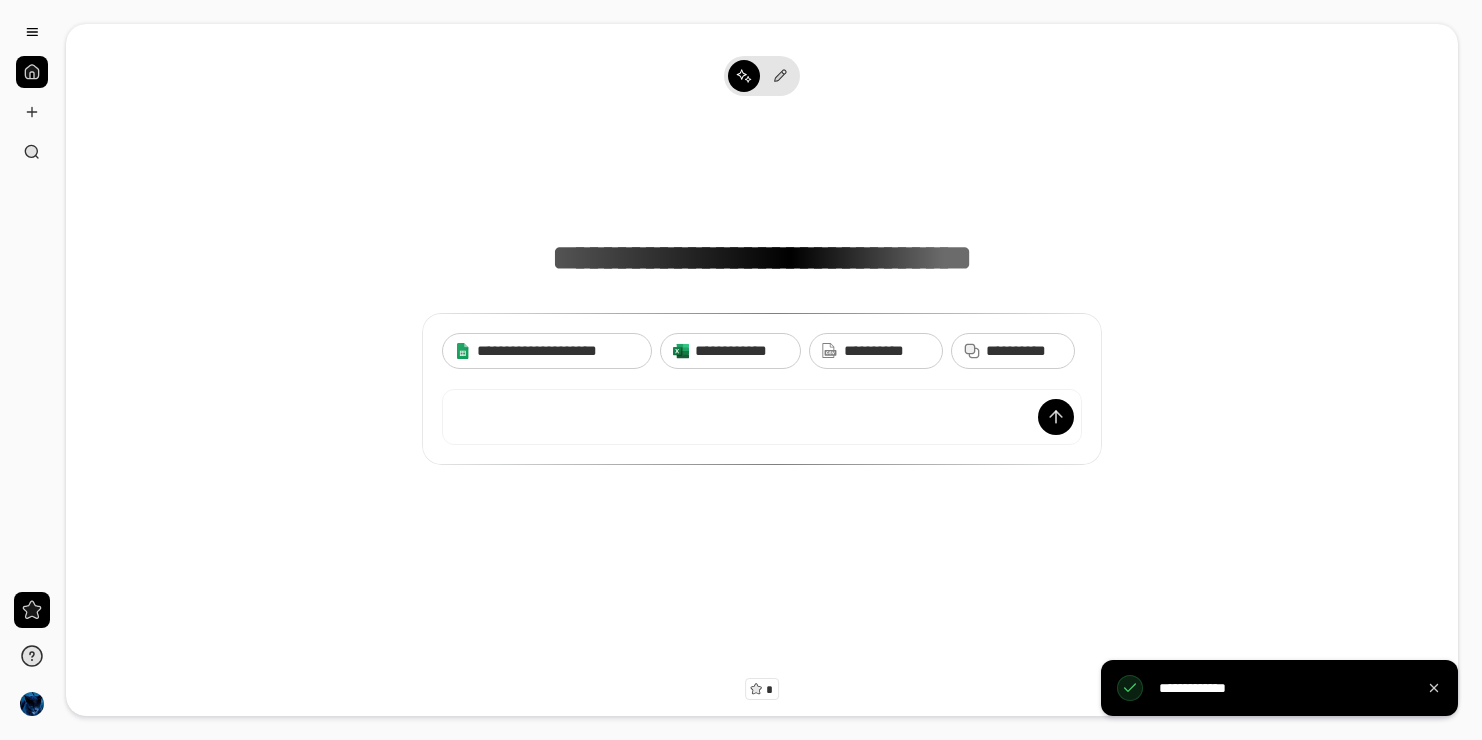 scroll, scrollTop: 0, scrollLeft: 0, axis: both 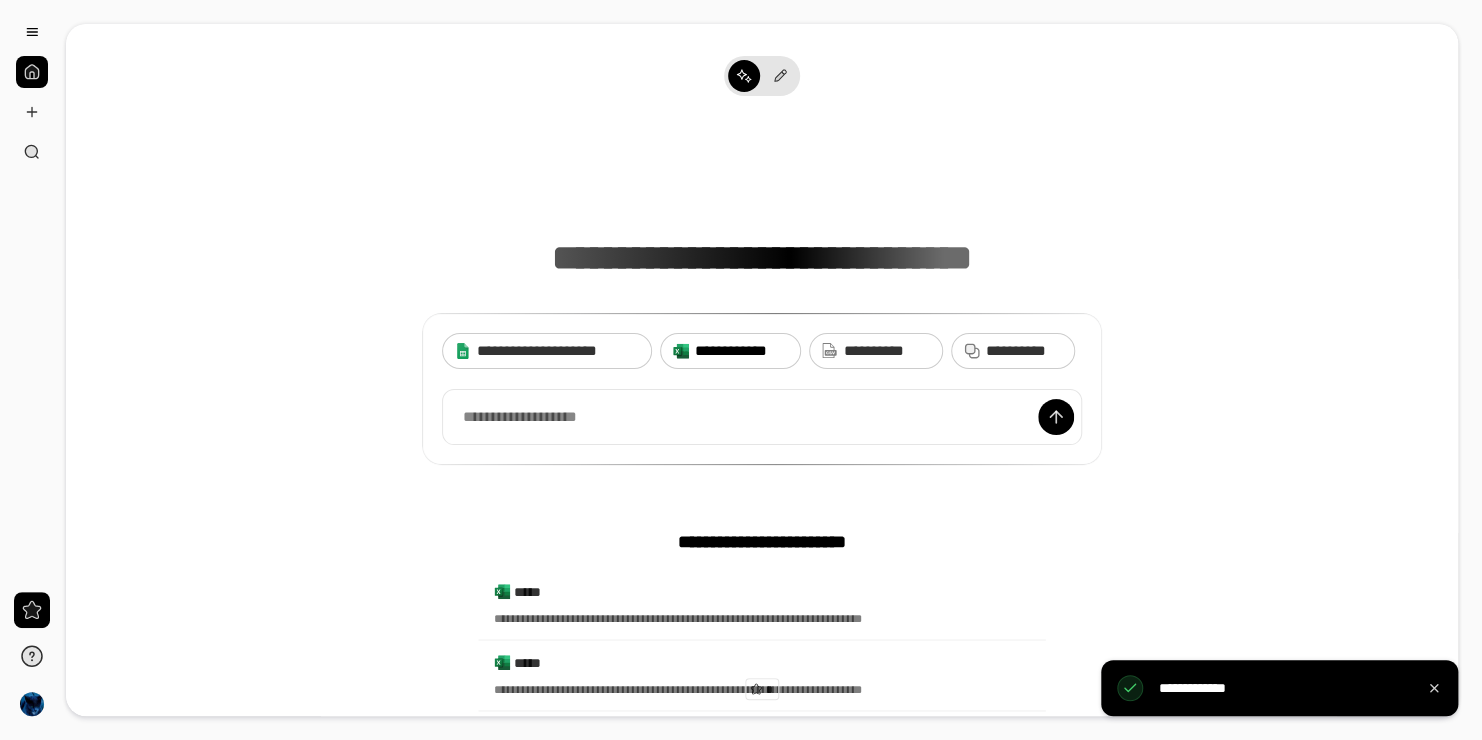 click on "**********" at bounding box center [741, 351] 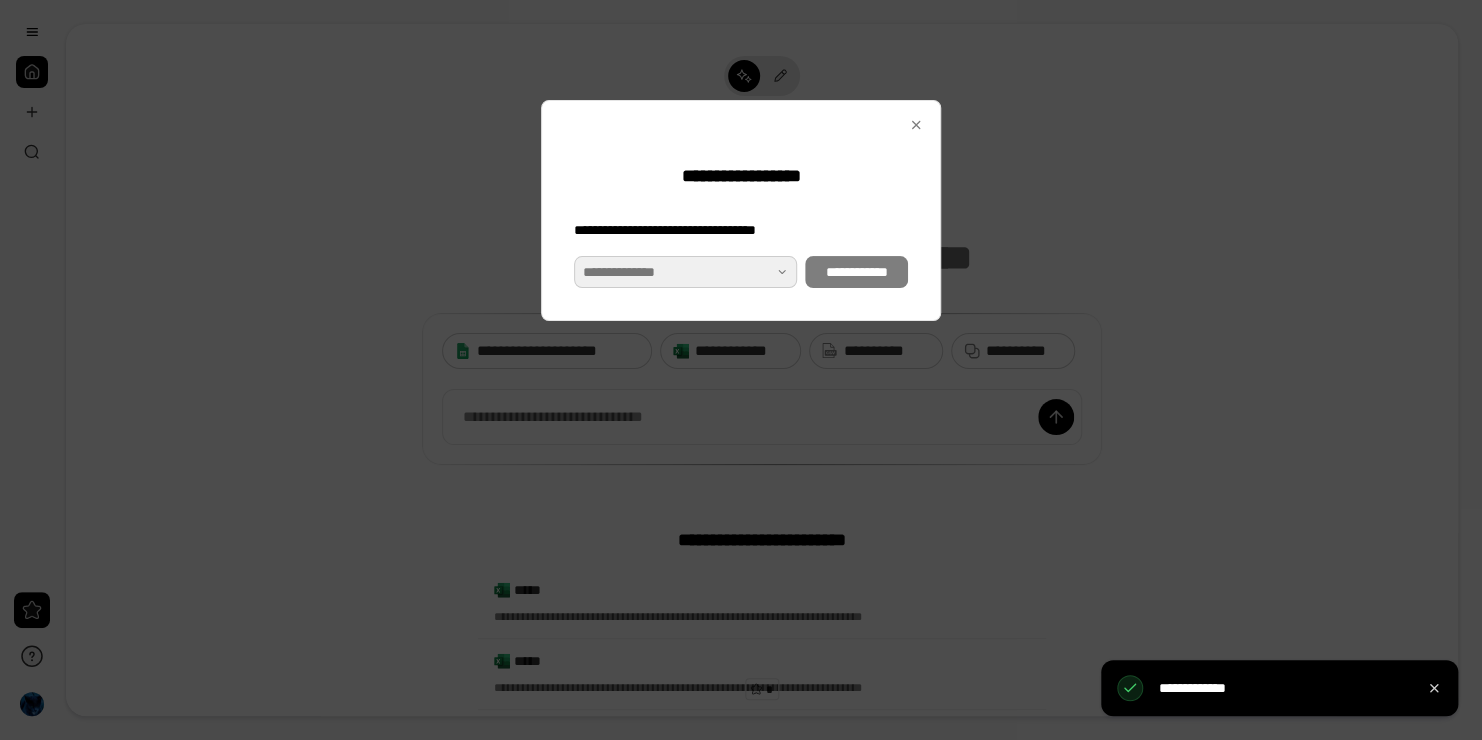 click at bounding box center [685, 272] 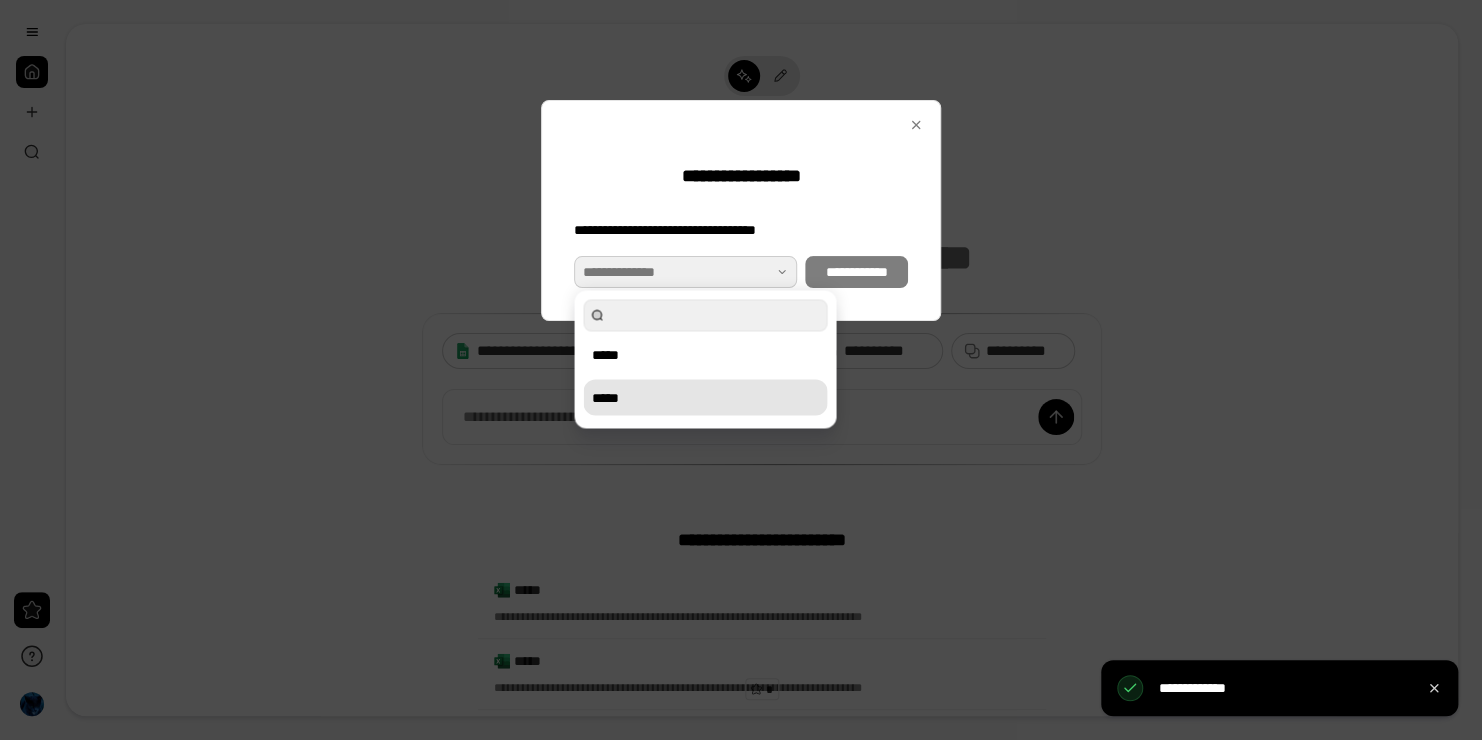 click on "*****" at bounding box center [705, 397] 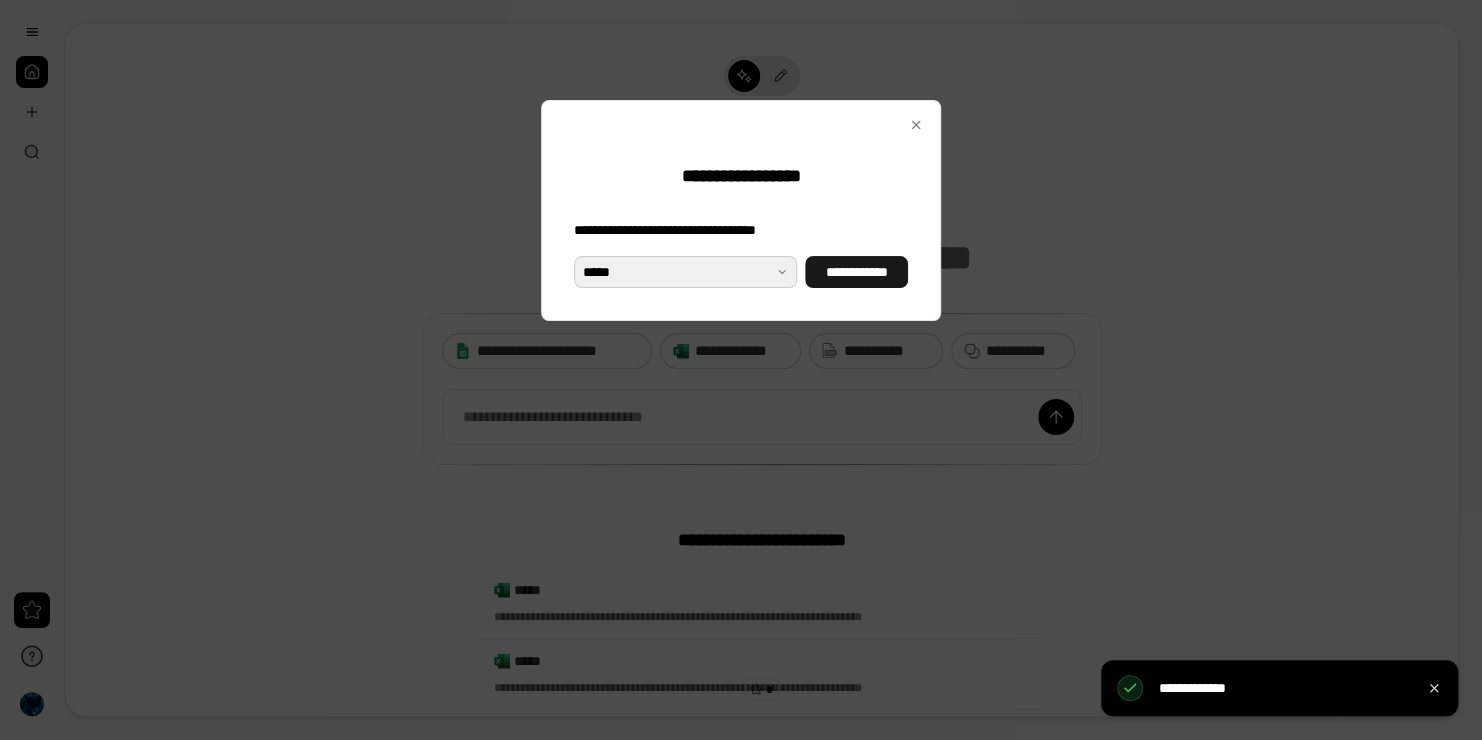 click on "**********" at bounding box center (856, 272) 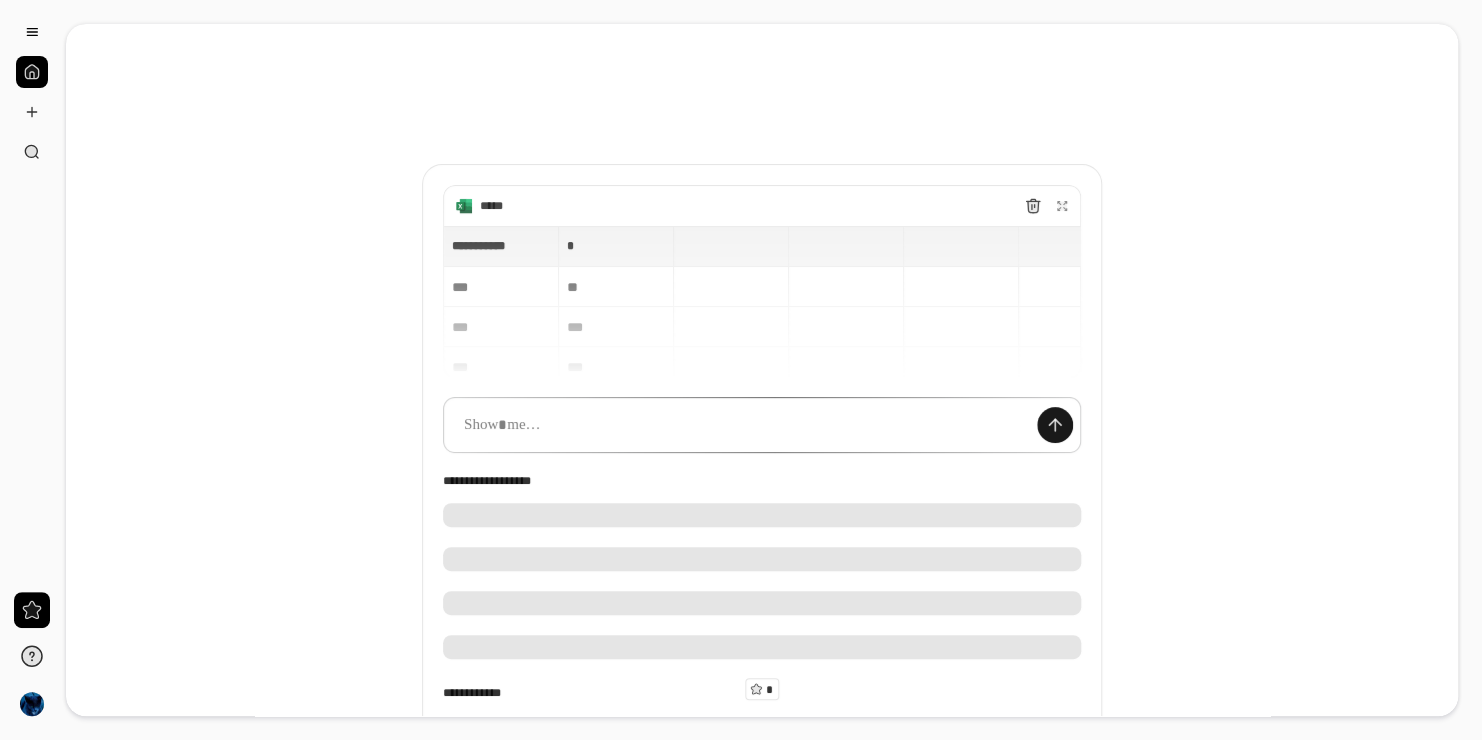 click at bounding box center [1055, 425] 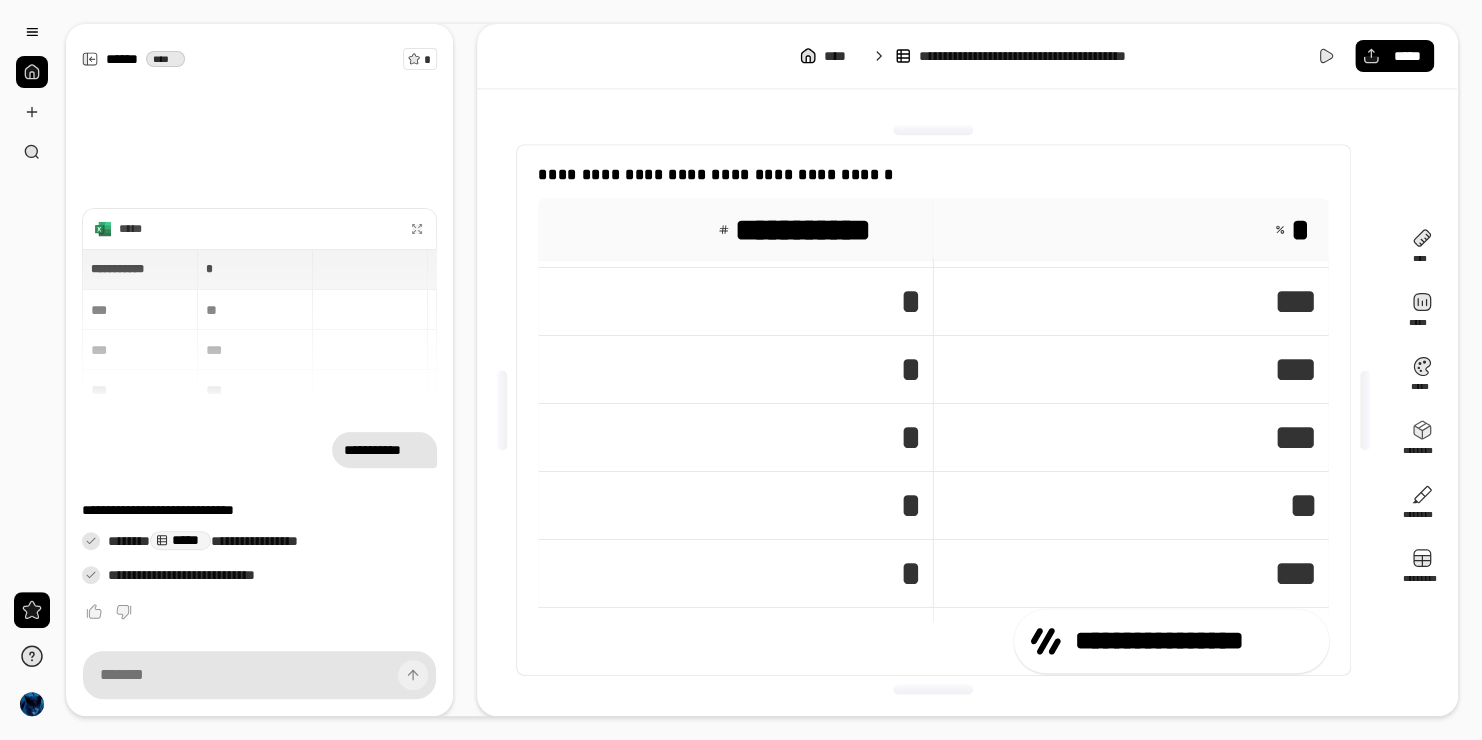 scroll, scrollTop: 128, scrollLeft: 0, axis: vertical 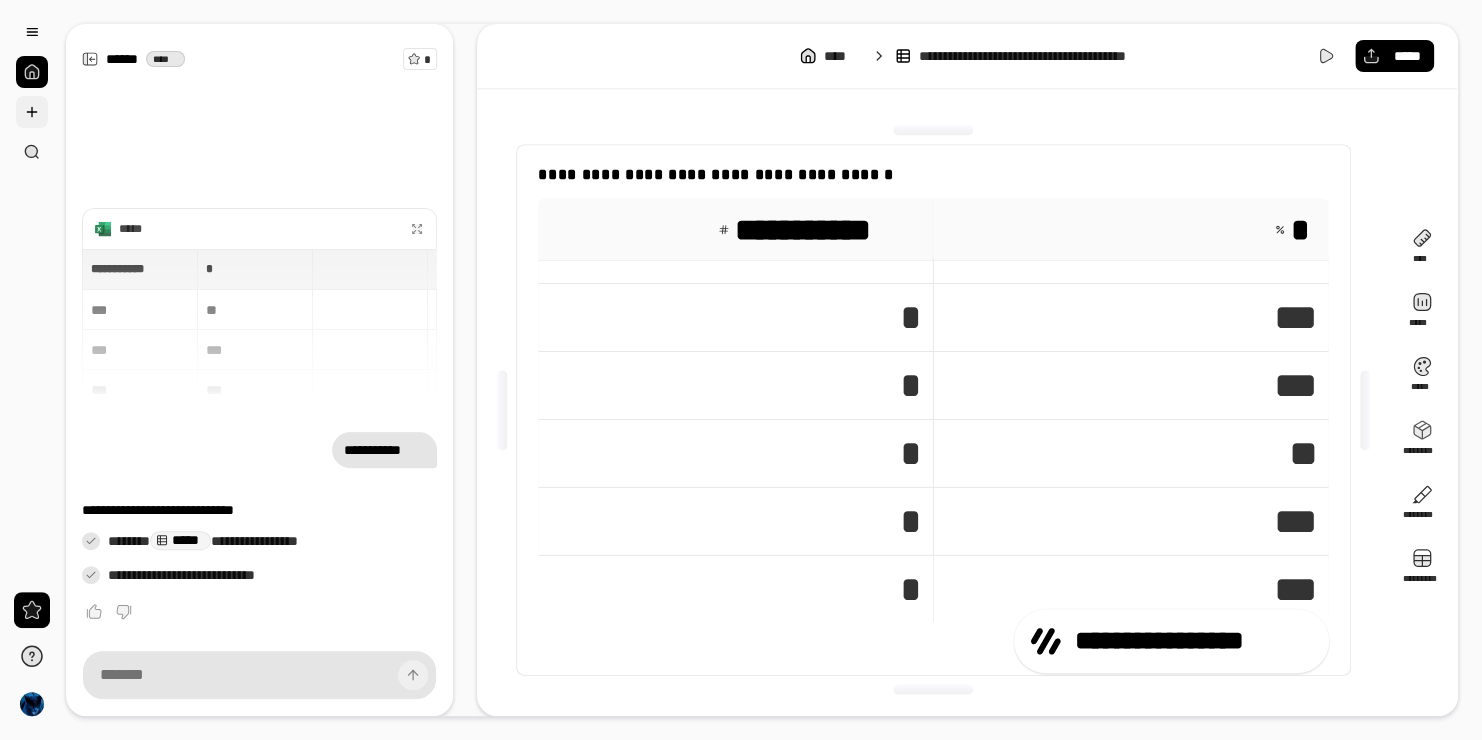 click at bounding box center [32, 112] 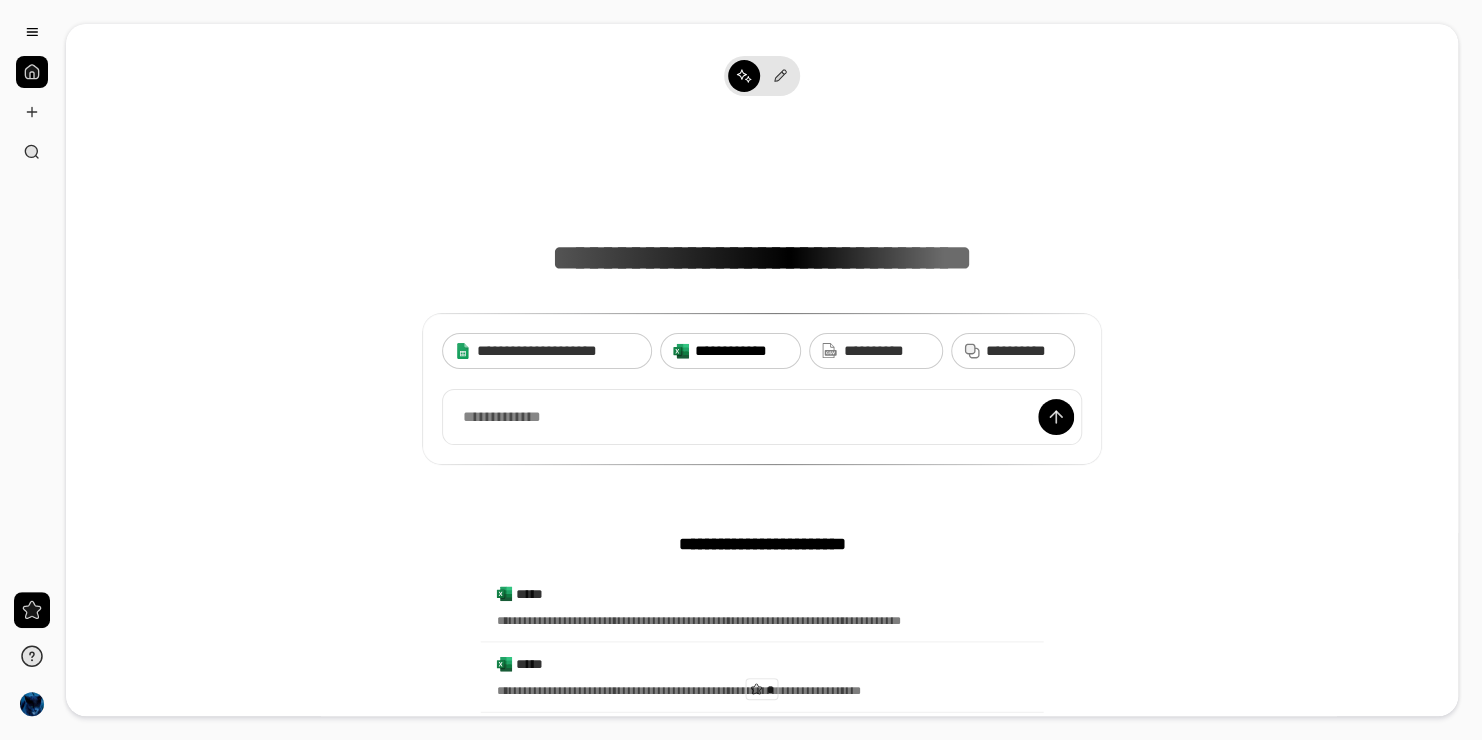 click on "**********" at bounding box center (741, 351) 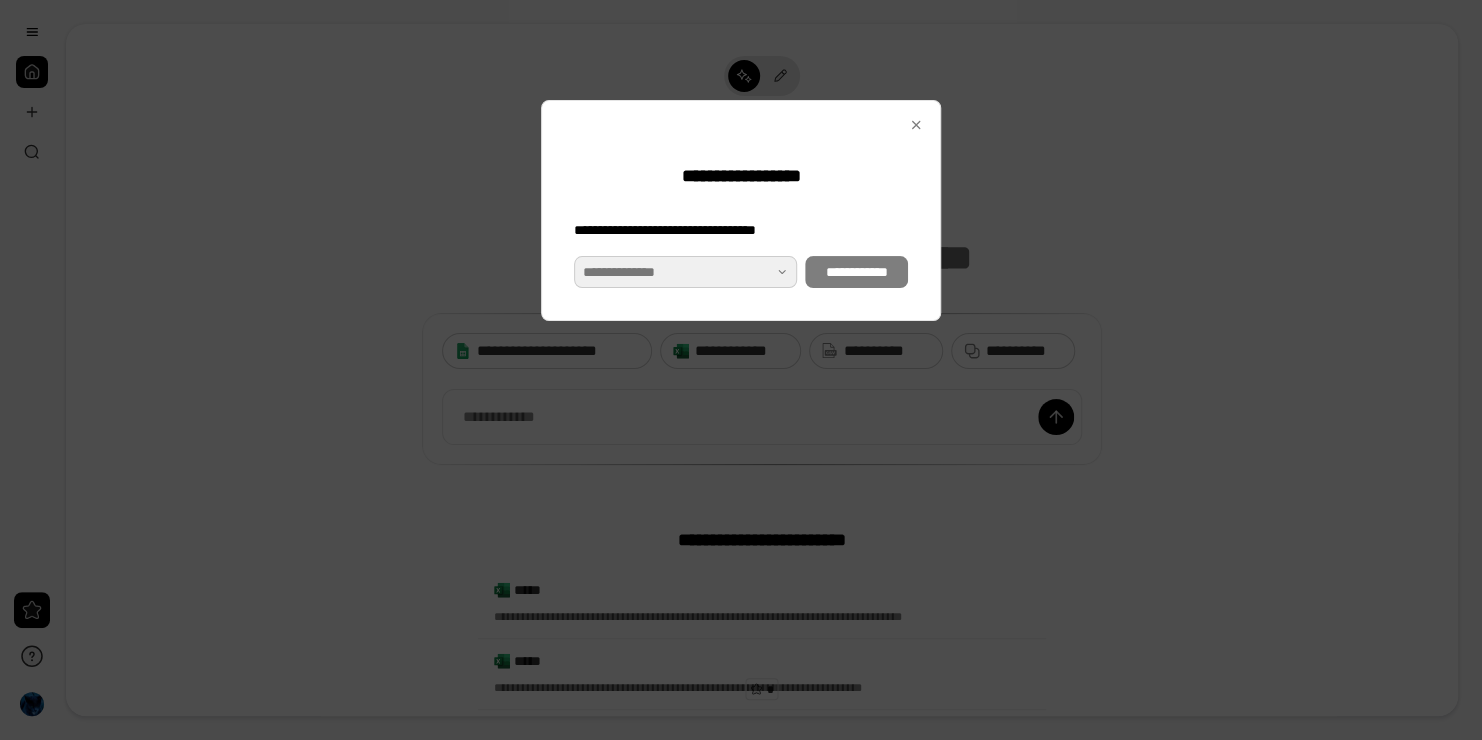 click at bounding box center (685, 272) 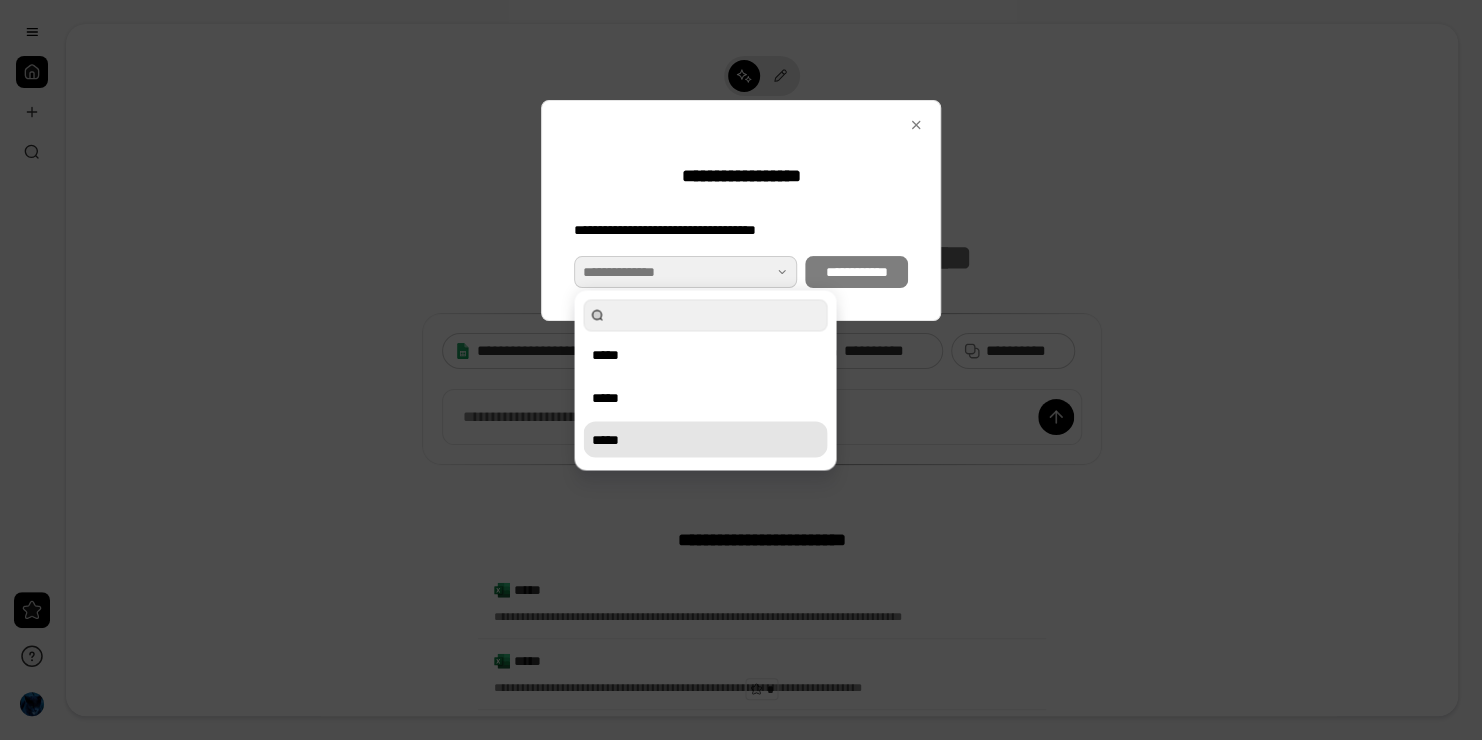 click on "*****" at bounding box center (705, 439) 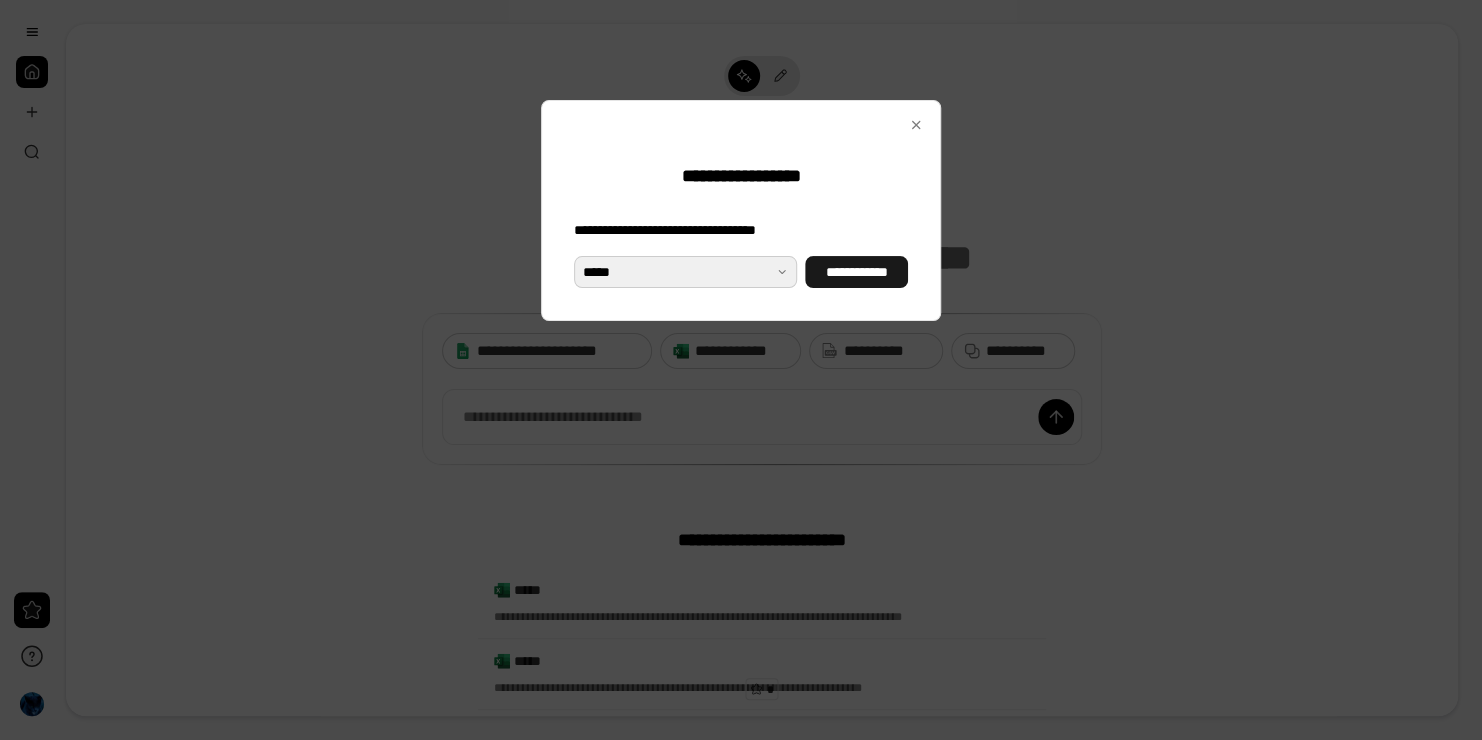 click on "**********" at bounding box center (856, 272) 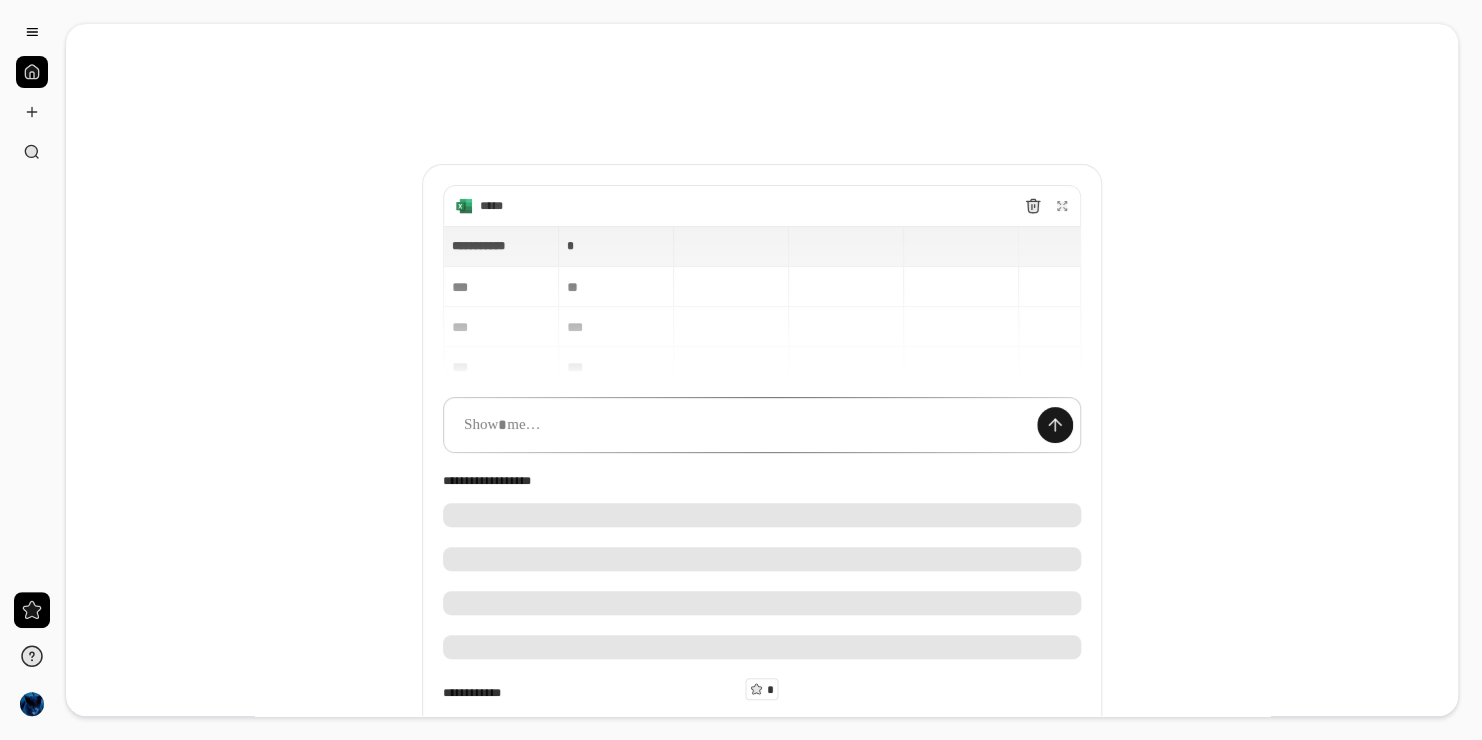 click at bounding box center [1055, 425] 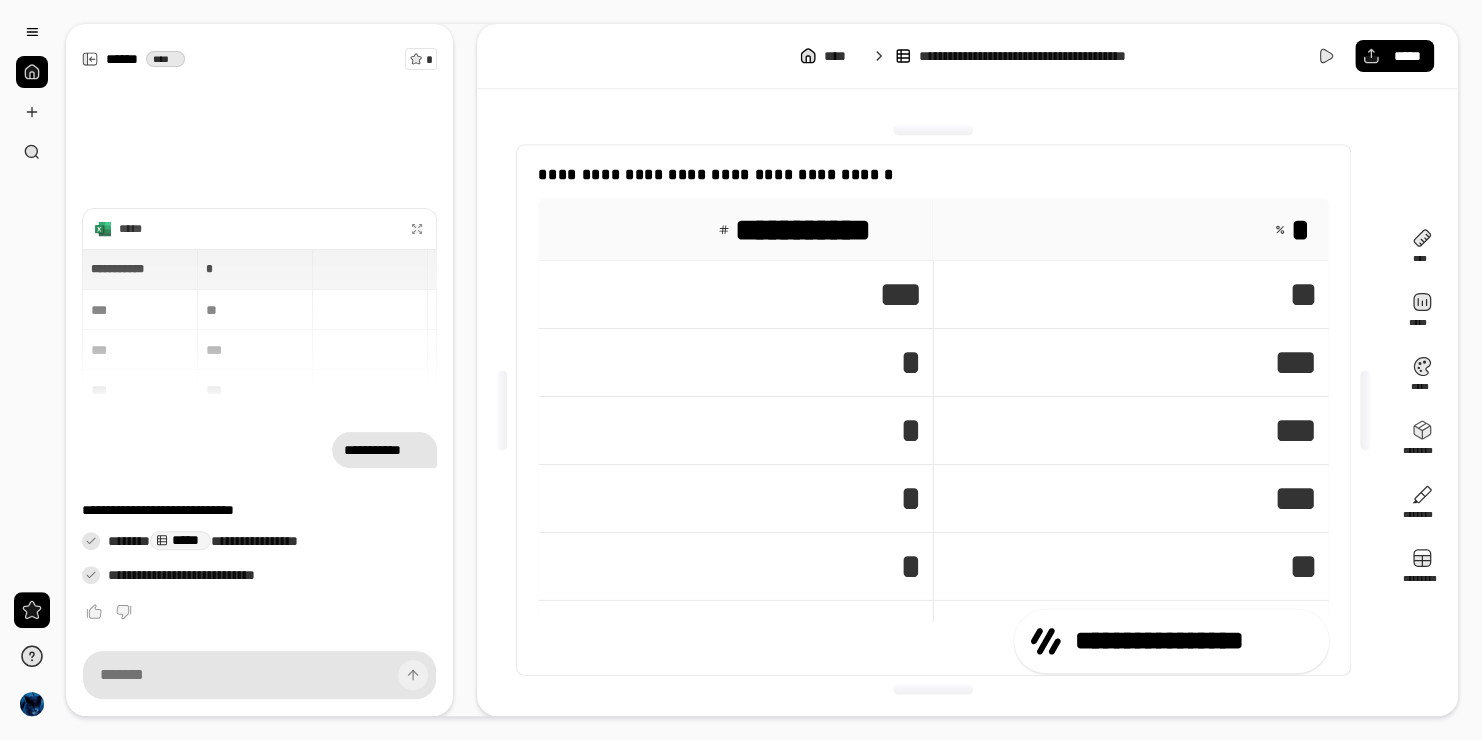 click on "*" at bounding box center (735, 363) 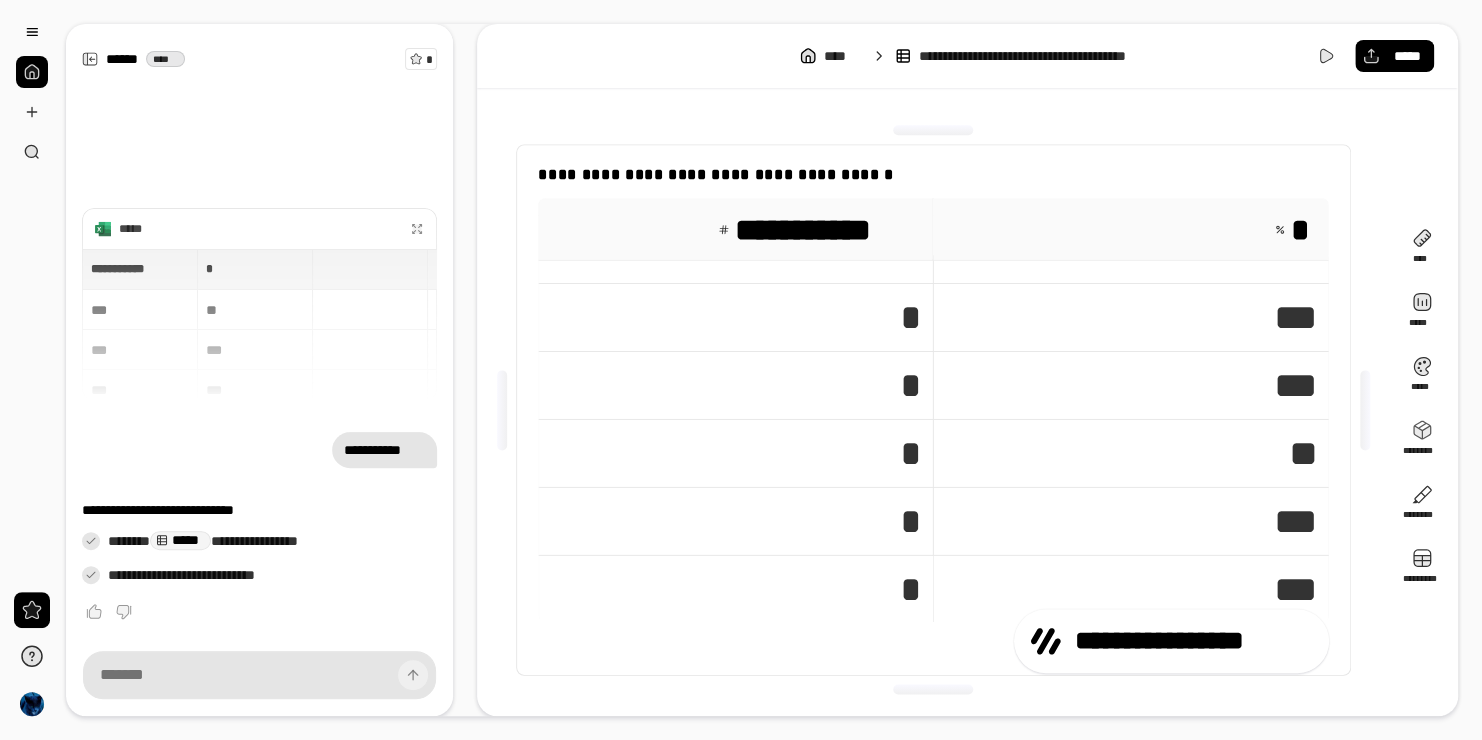 scroll, scrollTop: 0, scrollLeft: 0, axis: both 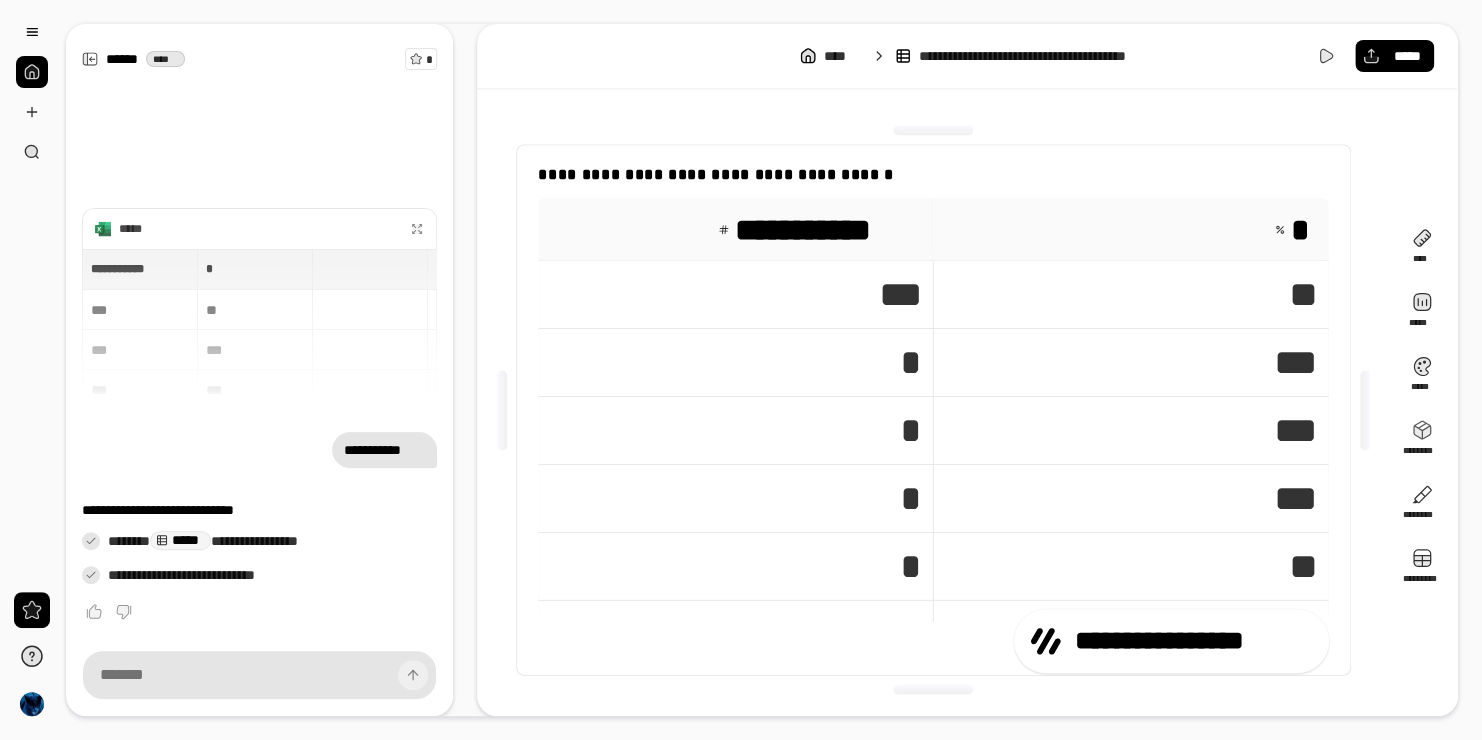 click on "*" at bounding box center (735, 363) 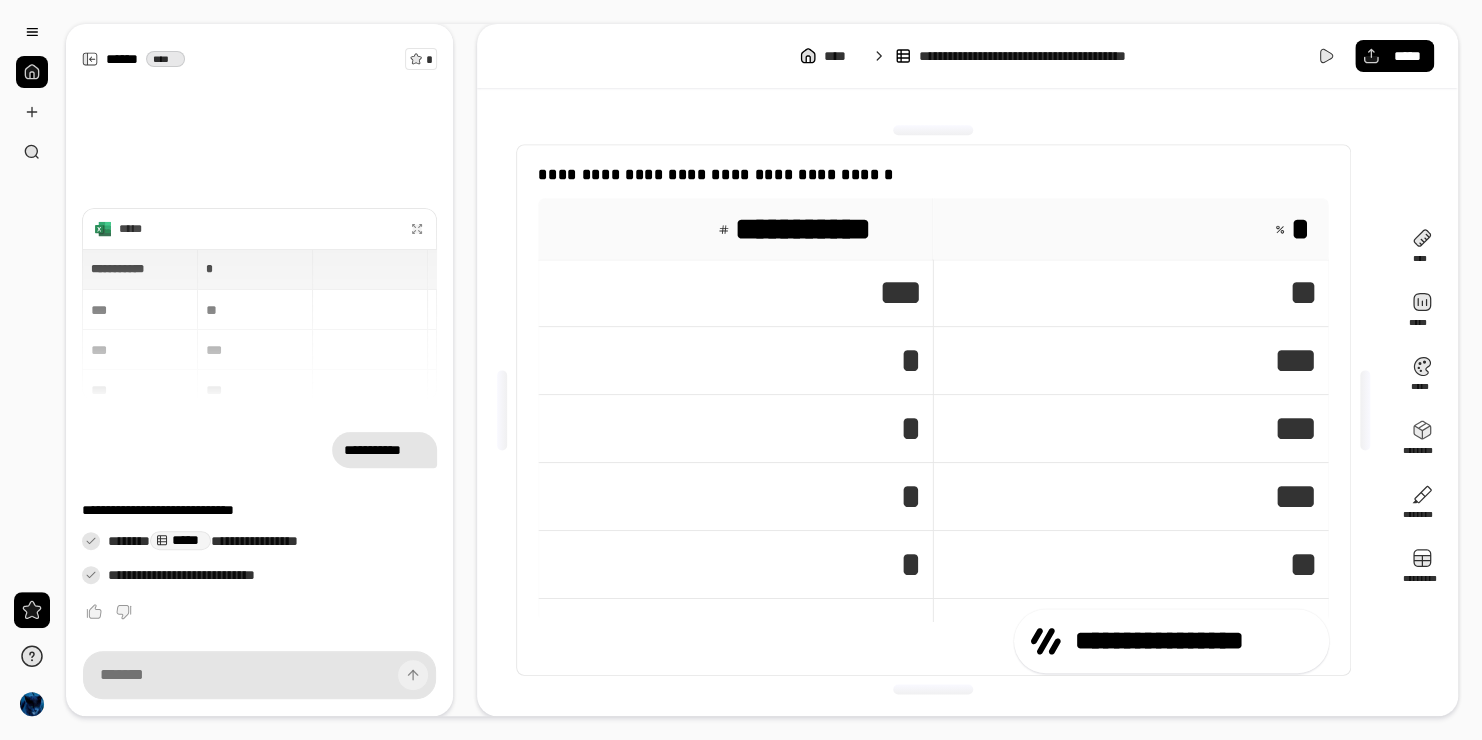 scroll, scrollTop: 0, scrollLeft: 0, axis: both 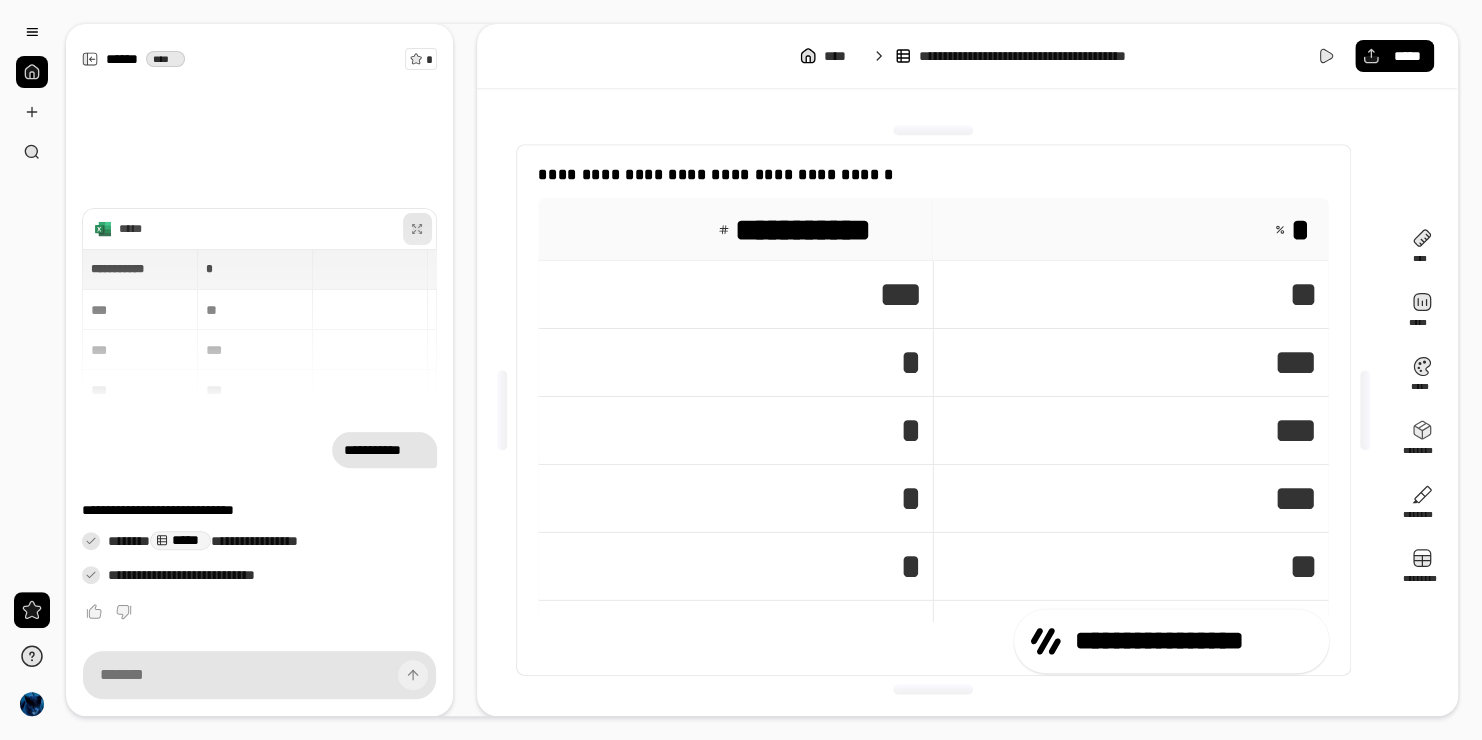 click at bounding box center [417, 229] 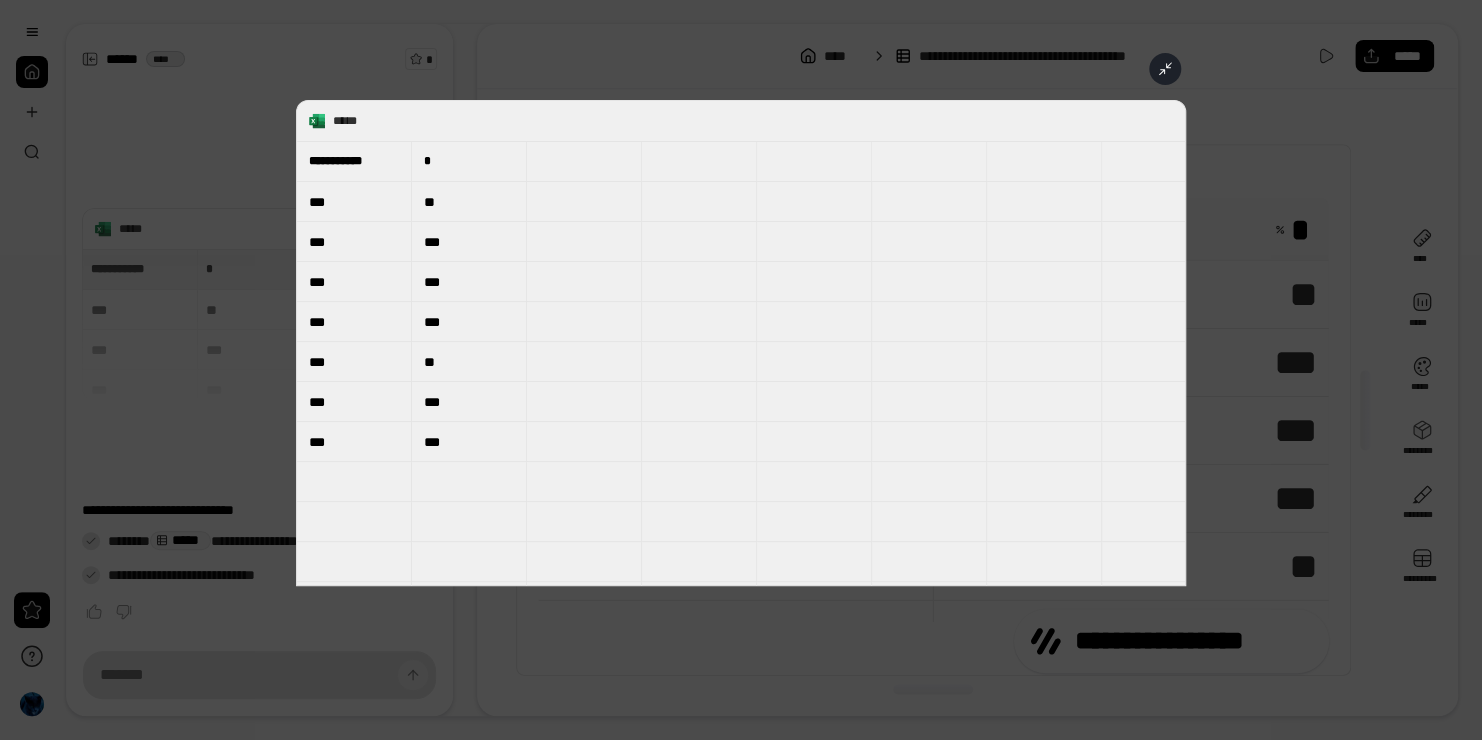 click on "***" at bounding box center (354, 242) 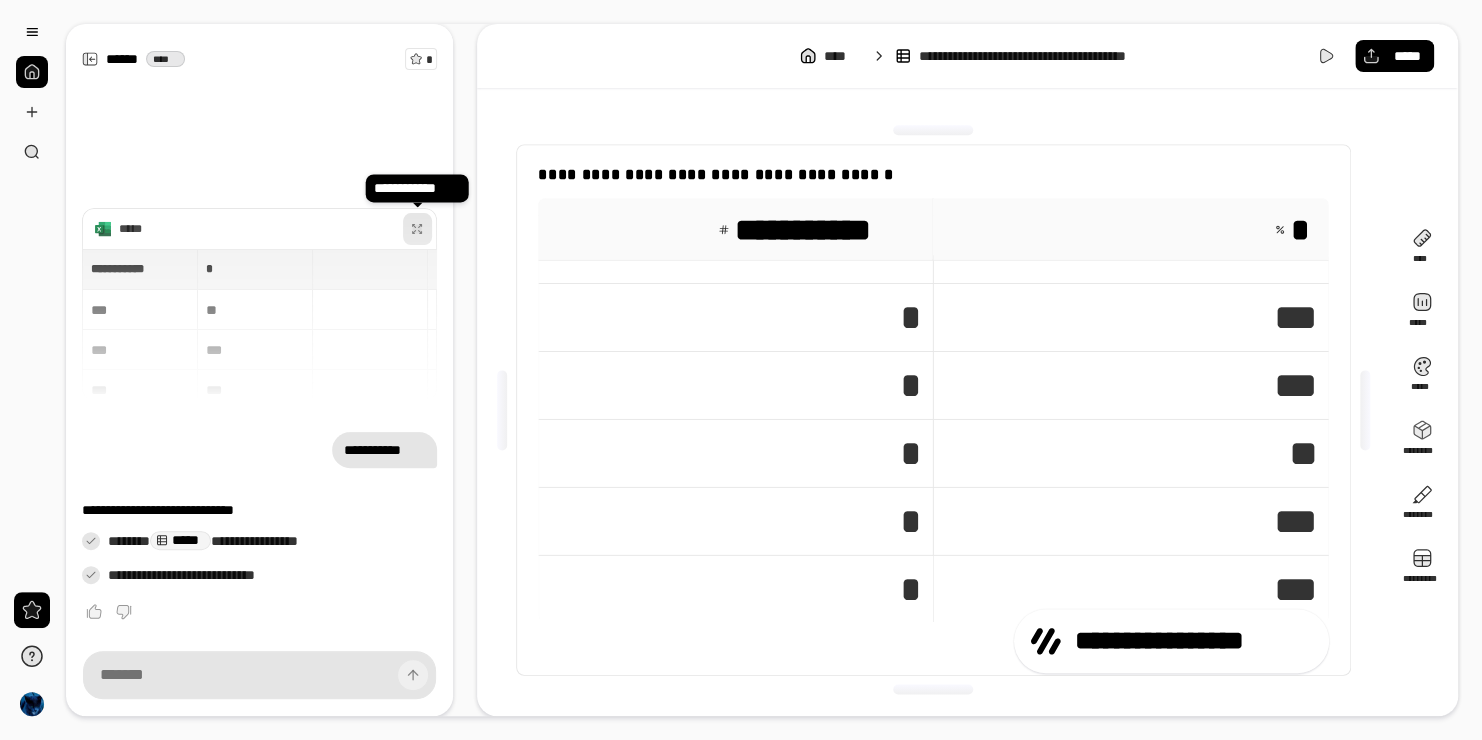 scroll, scrollTop: 0, scrollLeft: 0, axis: both 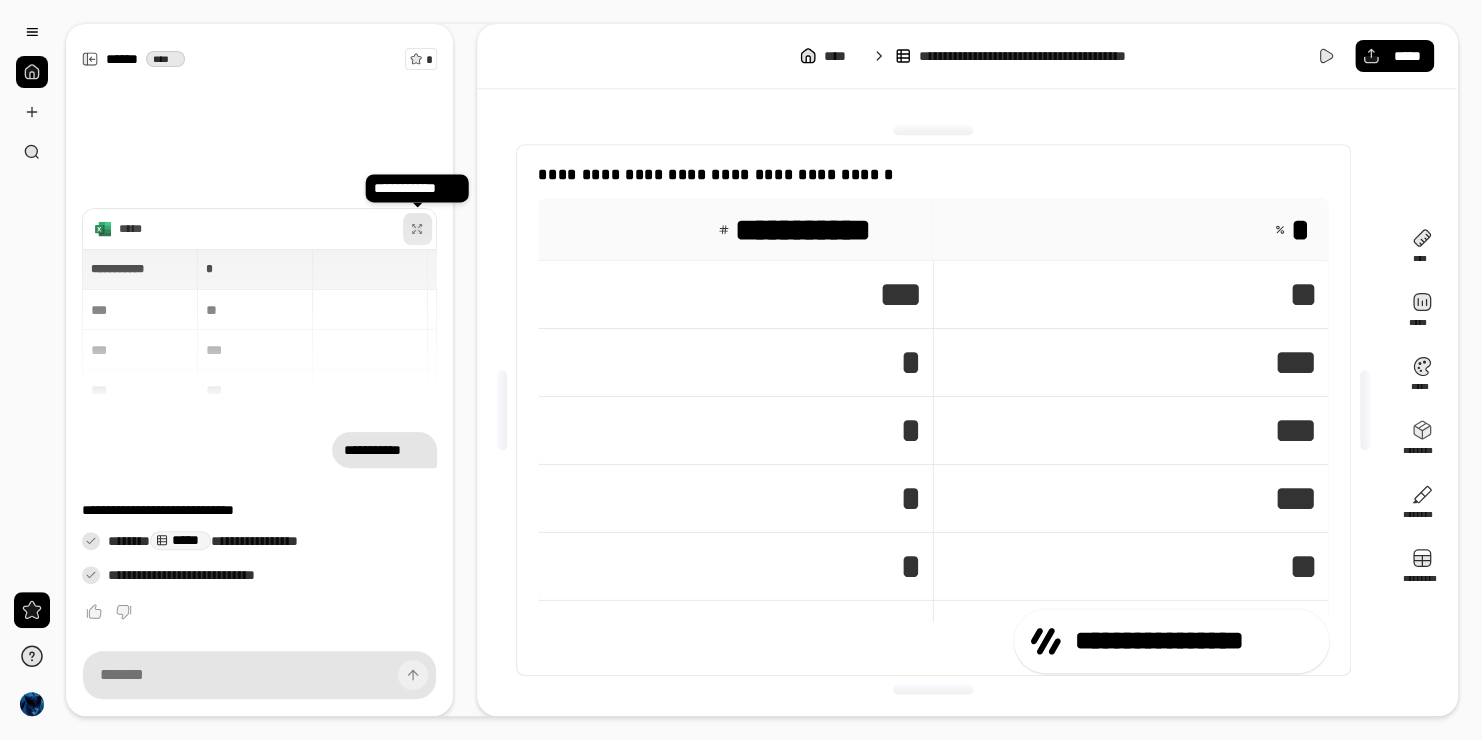 type 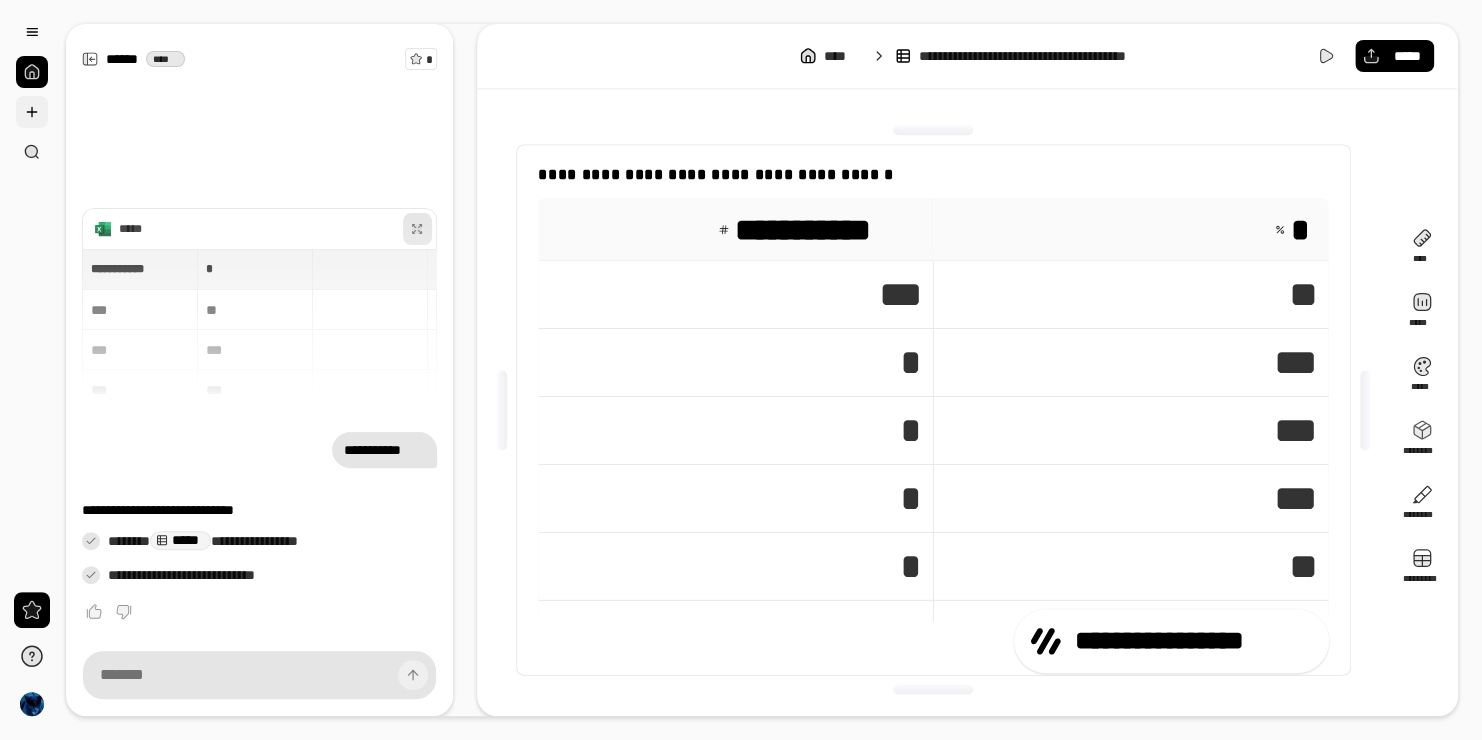 click at bounding box center [32, 112] 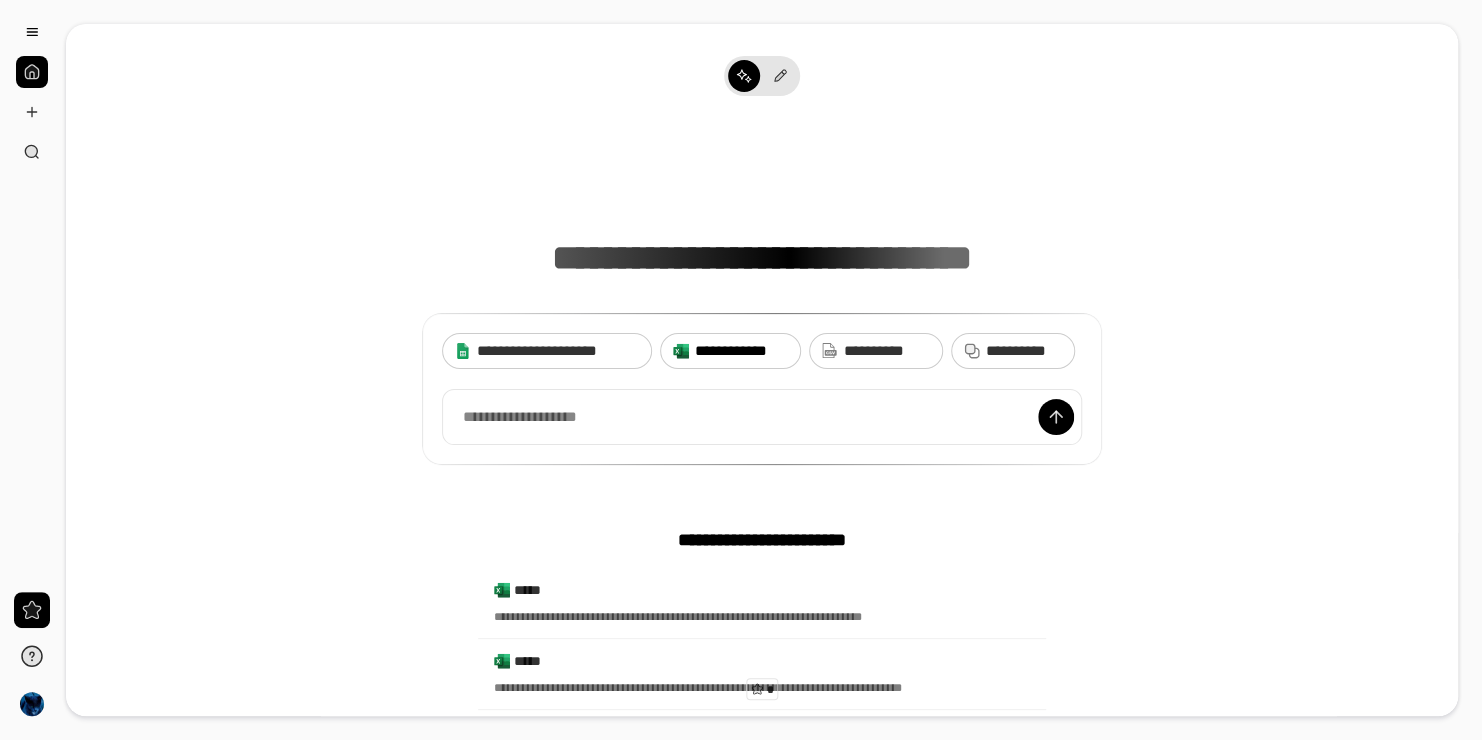click on "**********" at bounding box center (741, 351) 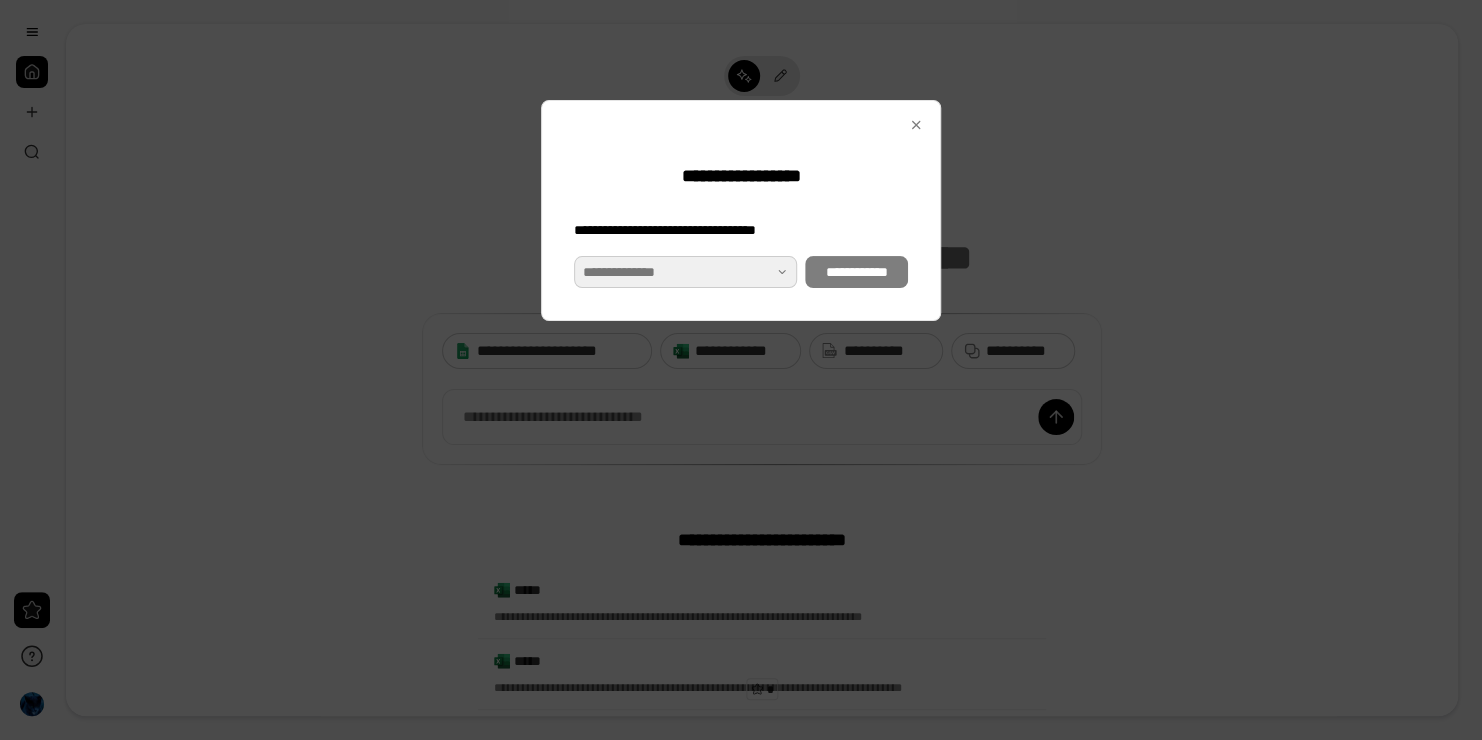 click at bounding box center [685, 272] 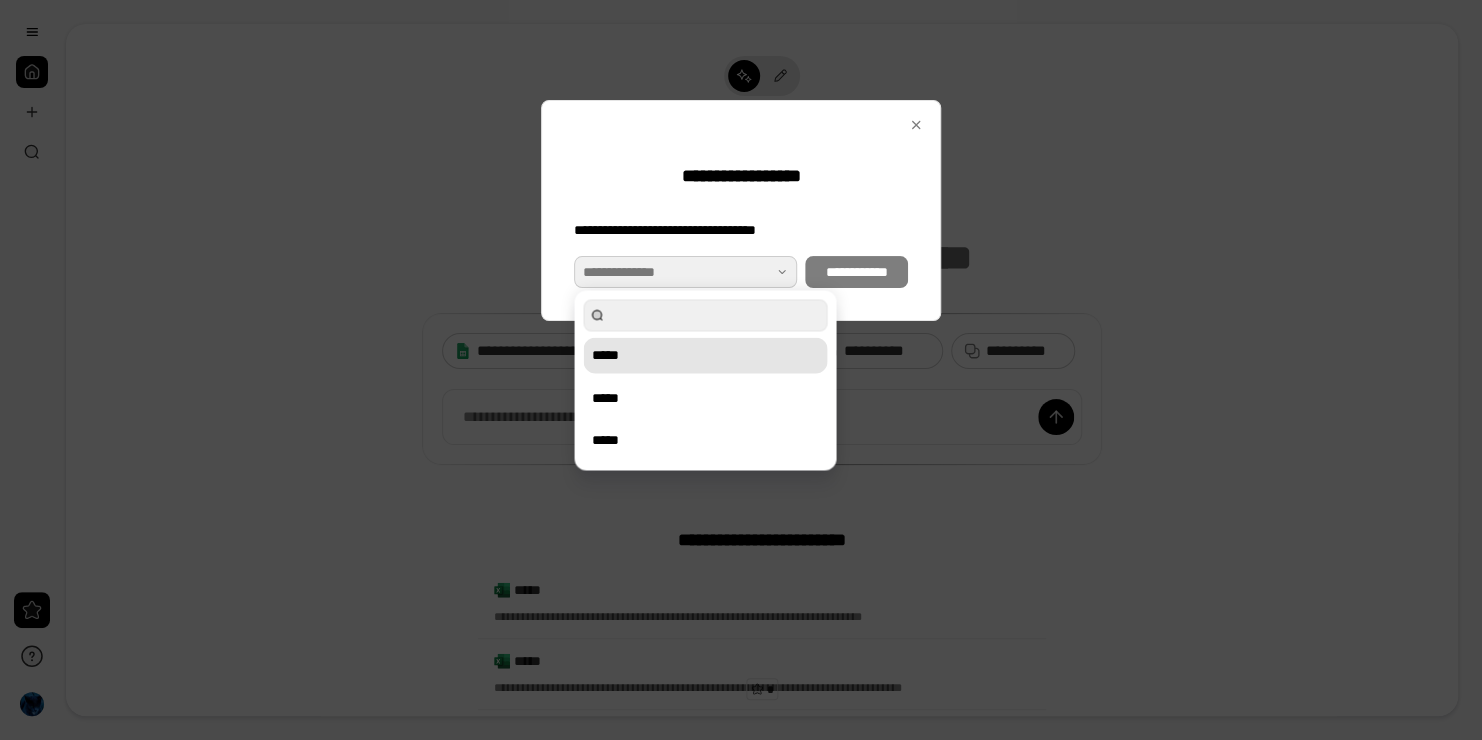 click on "*****" at bounding box center (705, 355) 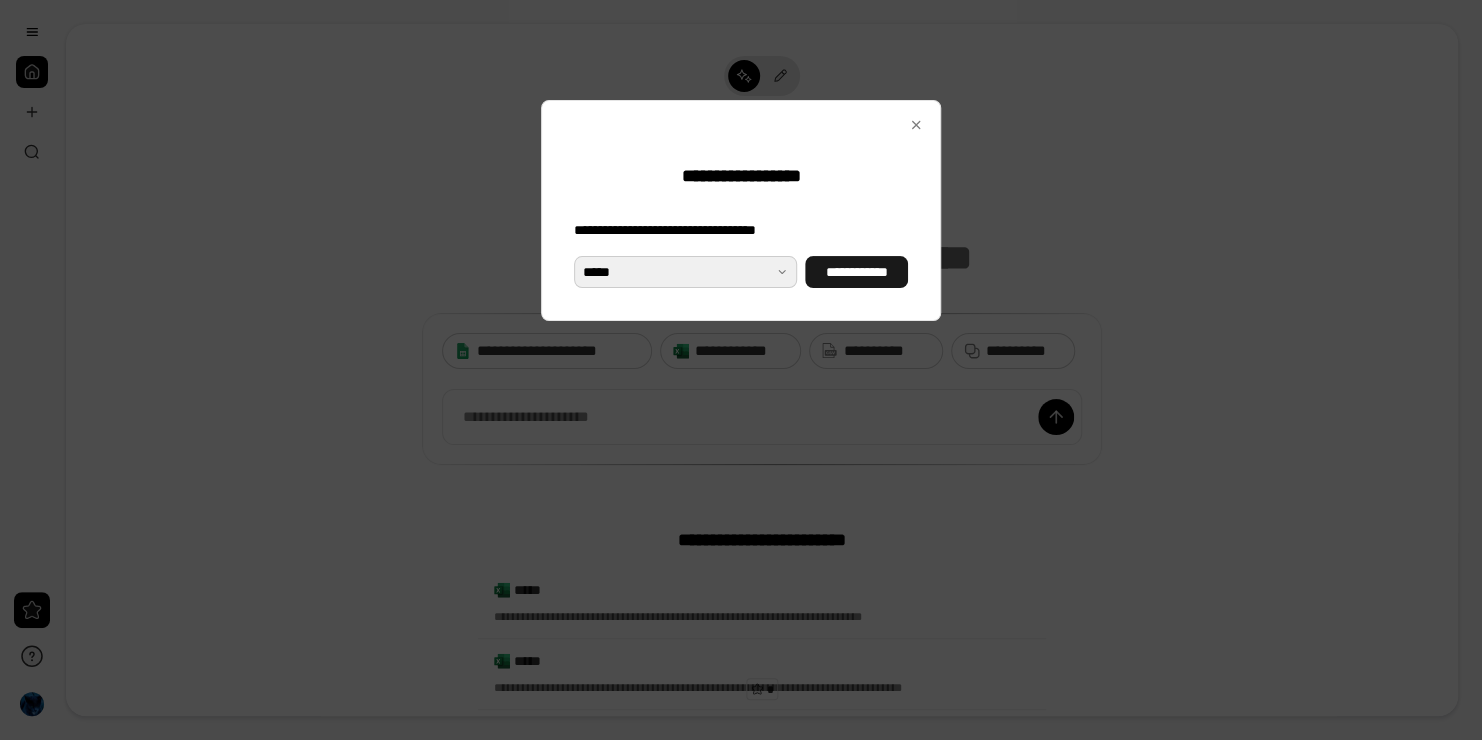 click on "**********" at bounding box center (856, 272) 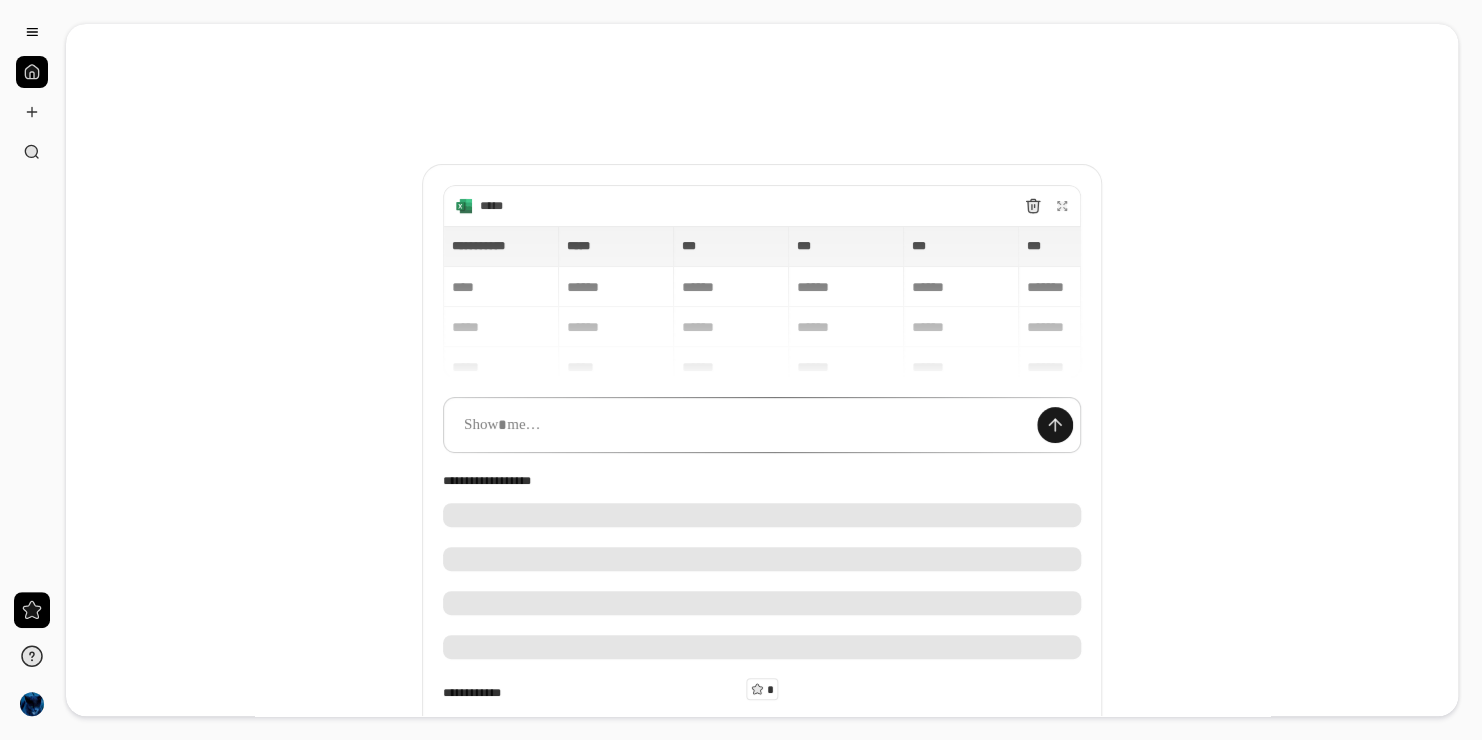 click at bounding box center [1055, 425] 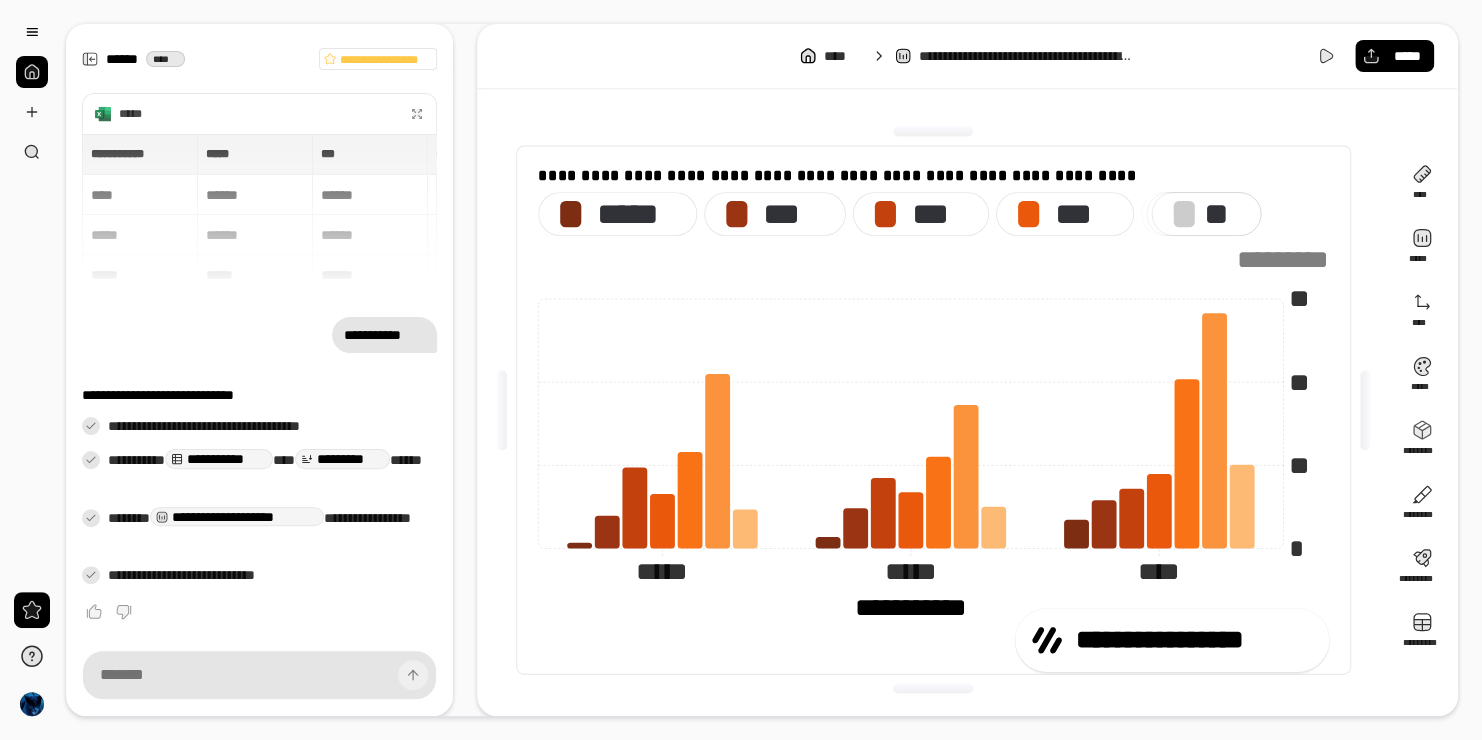 click on "[FIRST] [LAST] [STREET] [CITY], [STATE] [POSTAL_CODE] [PHONE] [EMAIL] [CREDIT_CARD] [BIRTH_DATE]" at bounding box center (762, 370) 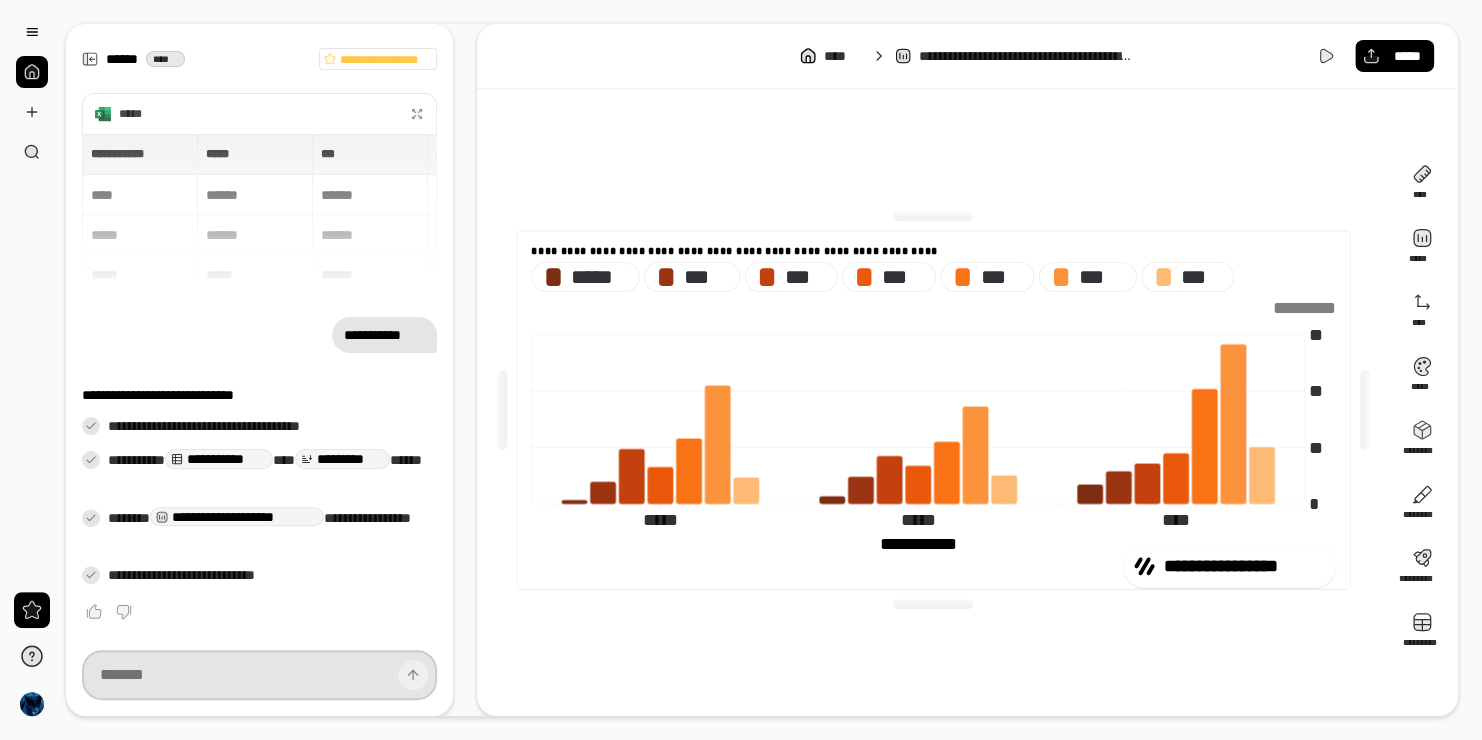 click at bounding box center (259, 675) 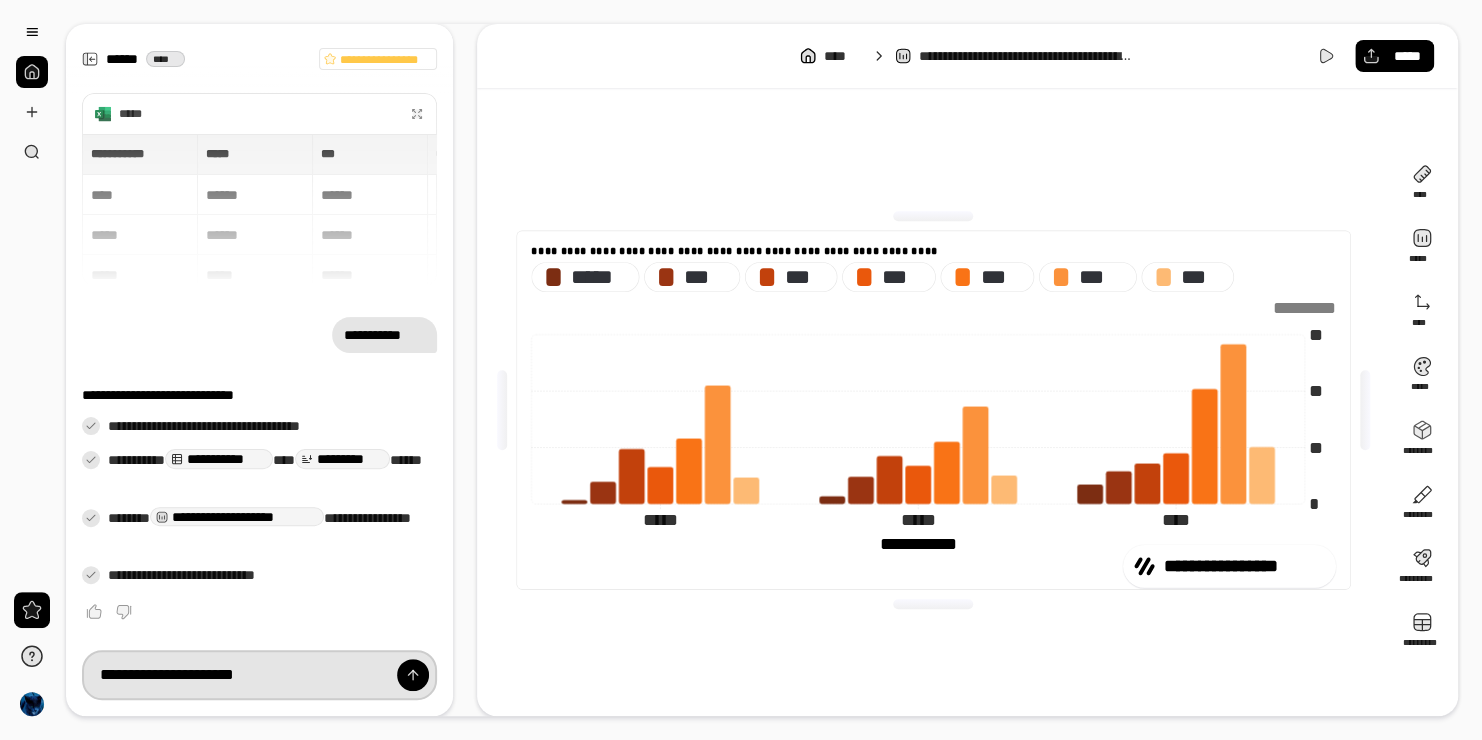 type on "[FIRST] [LAST]" 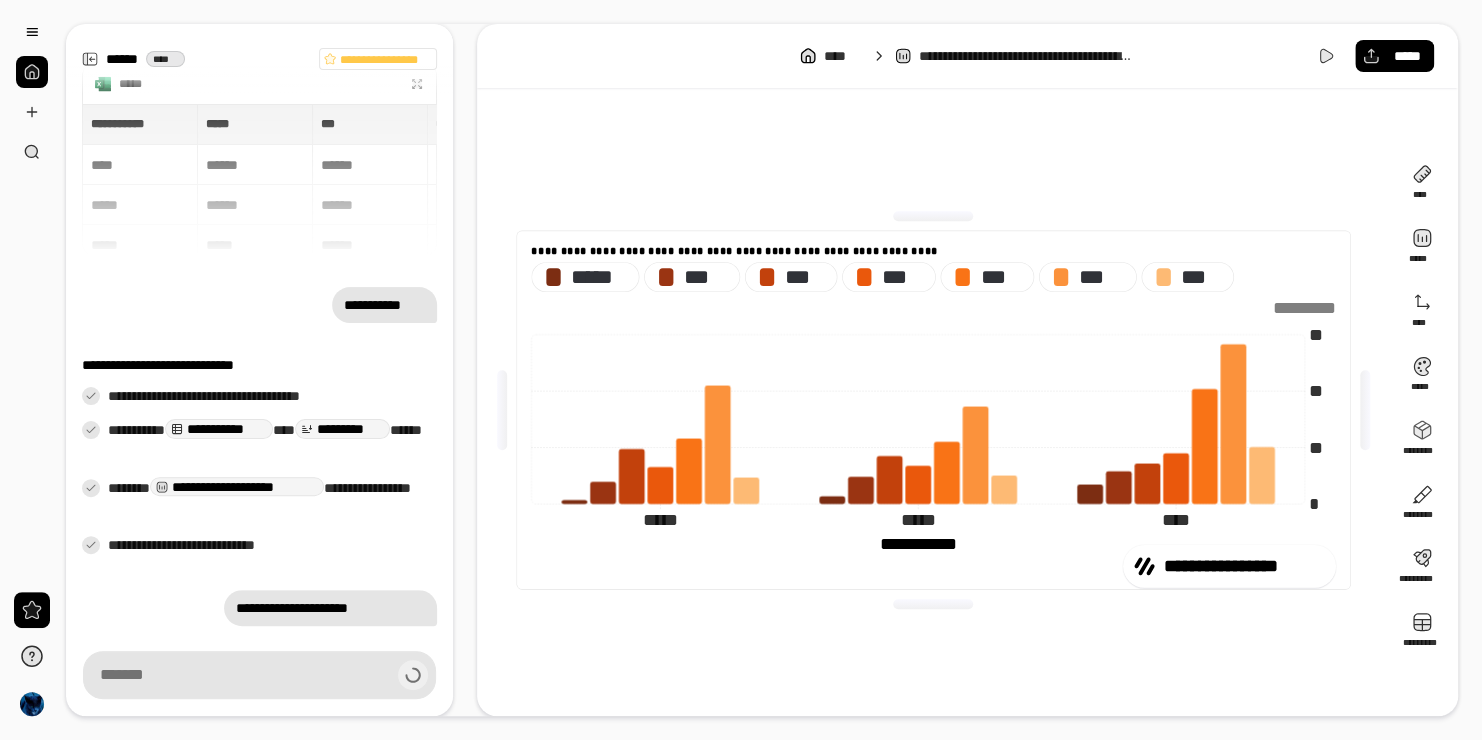 type on "[FIRST] [LAST]" 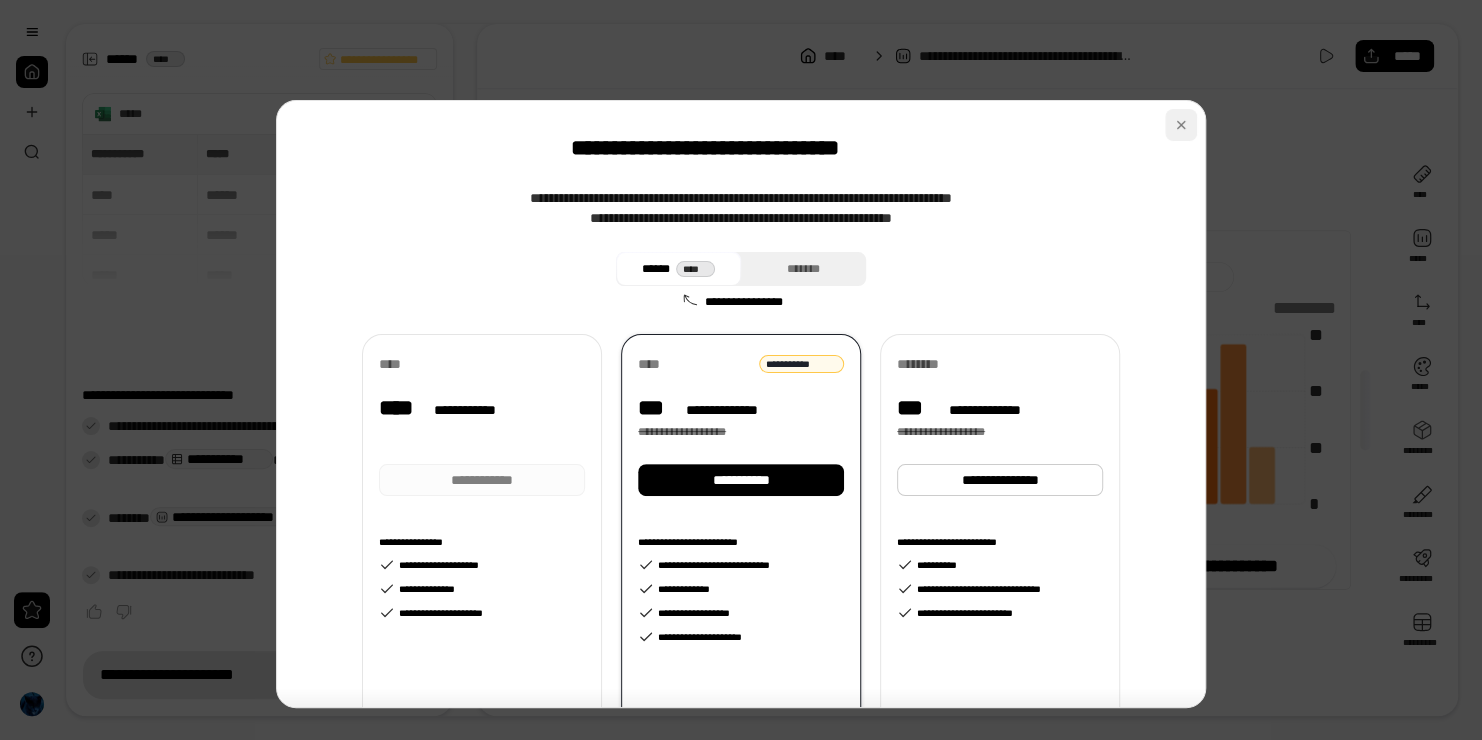 click at bounding box center (1181, 125) 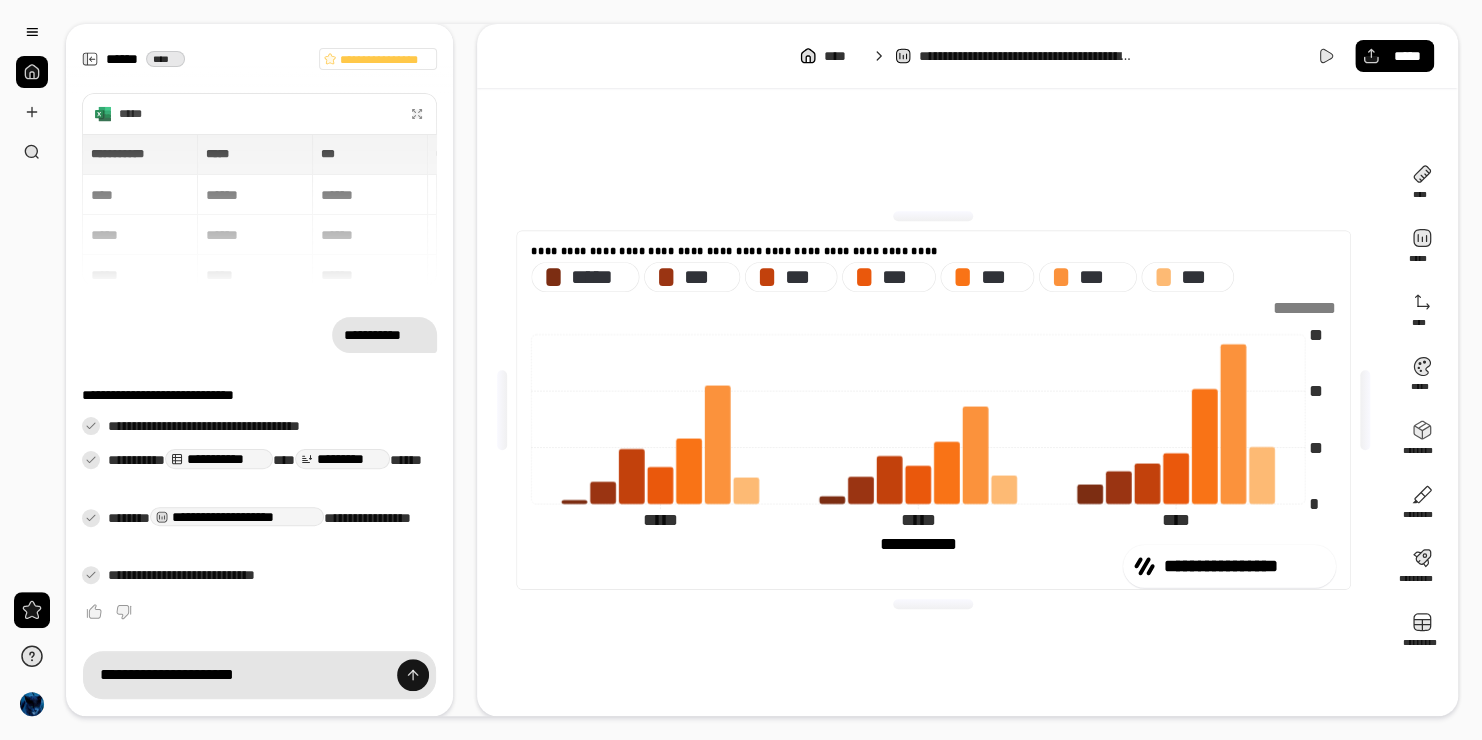 click at bounding box center [413, 675] 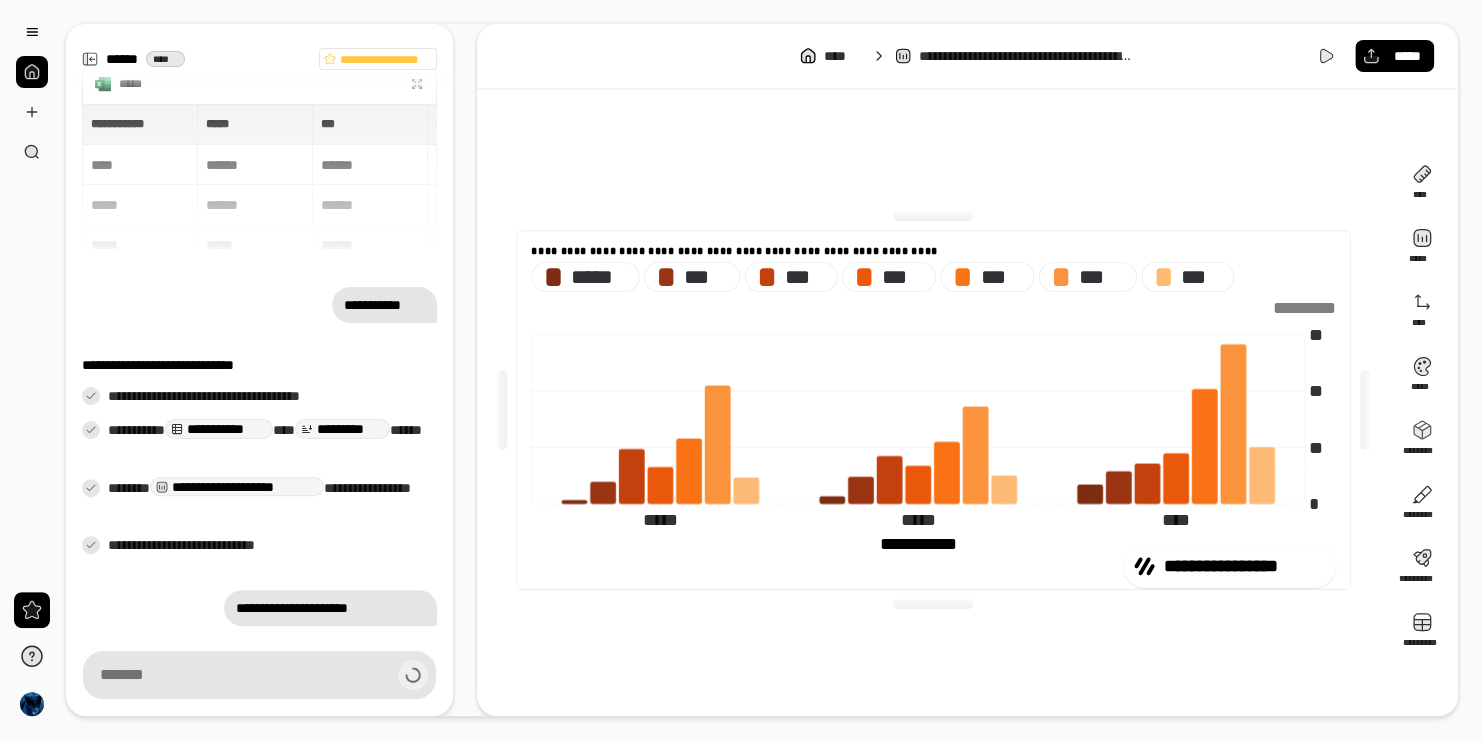 type on "[FIRST] [LAST]" 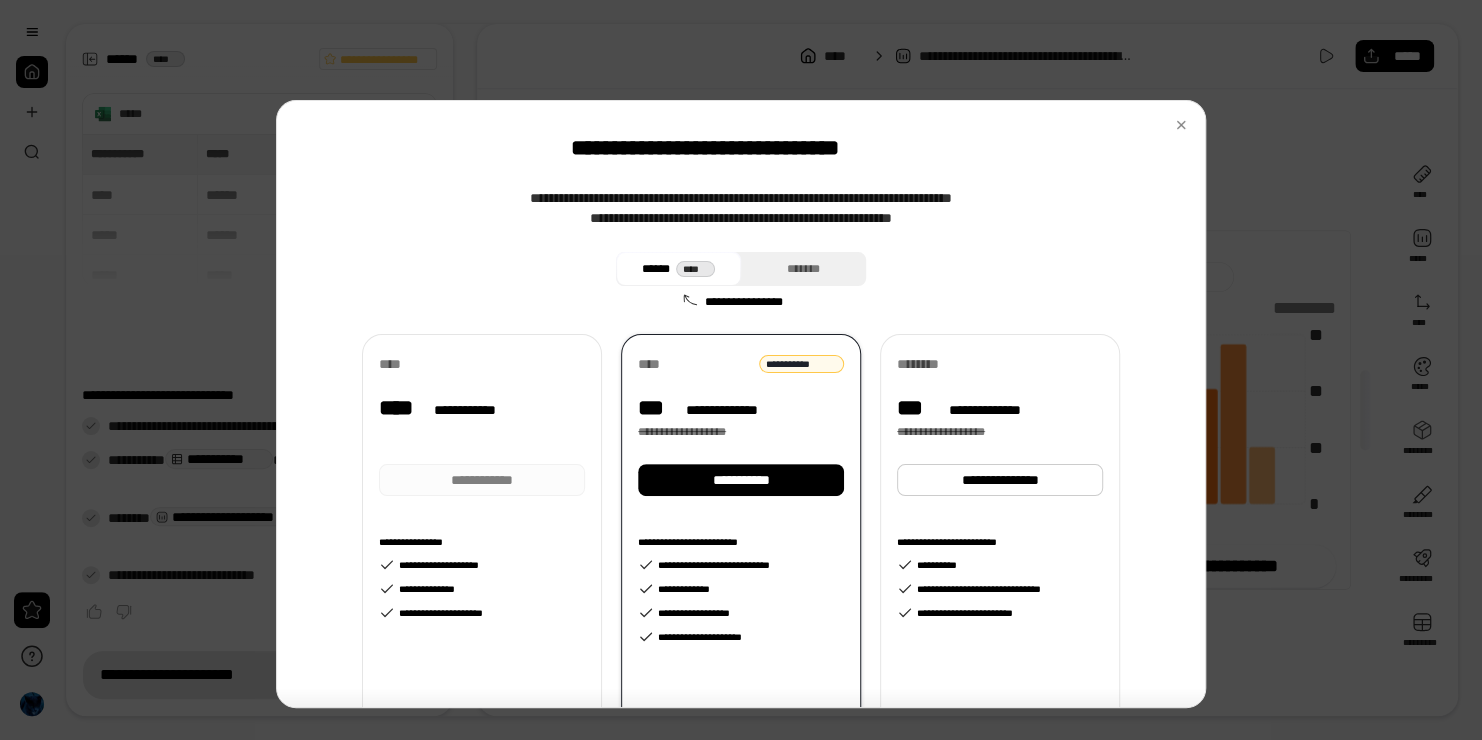 click on "**********" at bounding box center (482, 551) 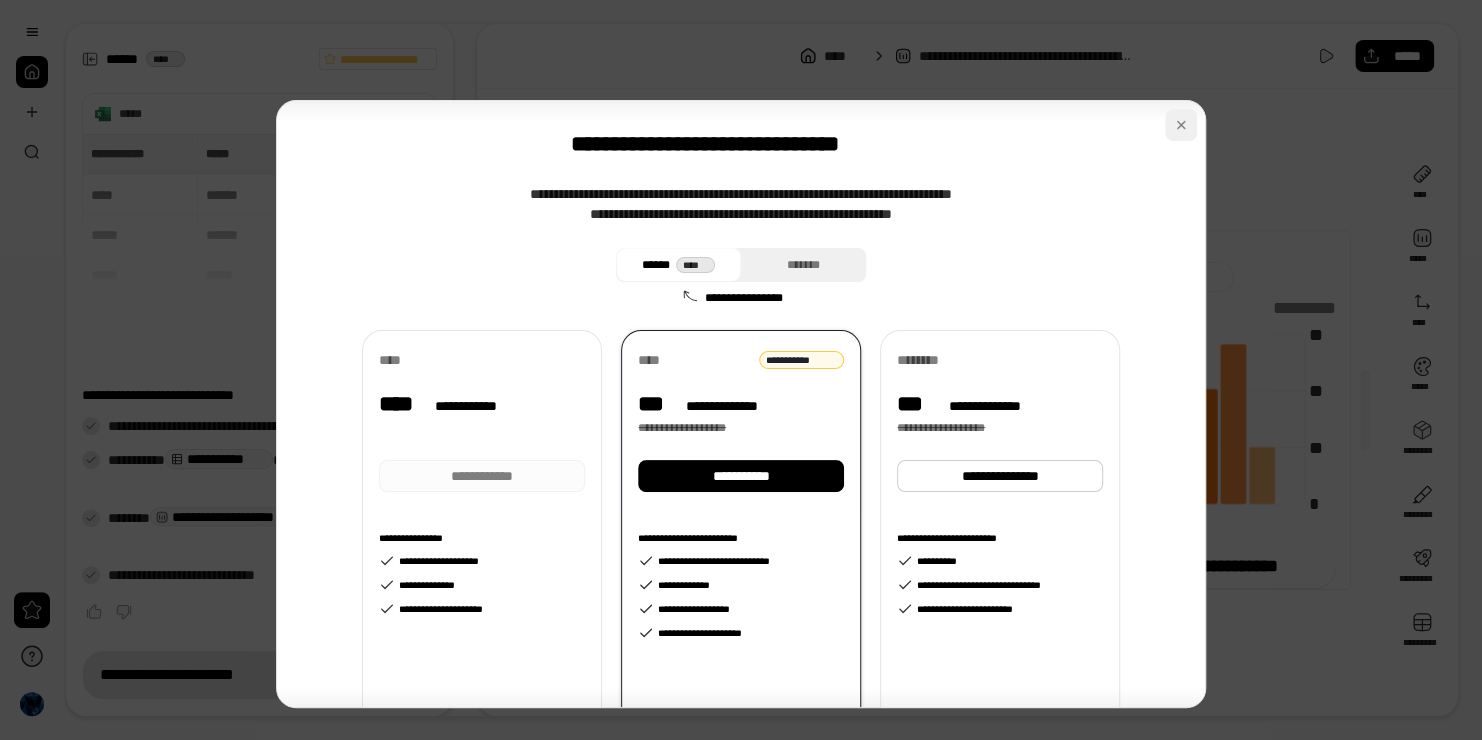 click at bounding box center [1181, 125] 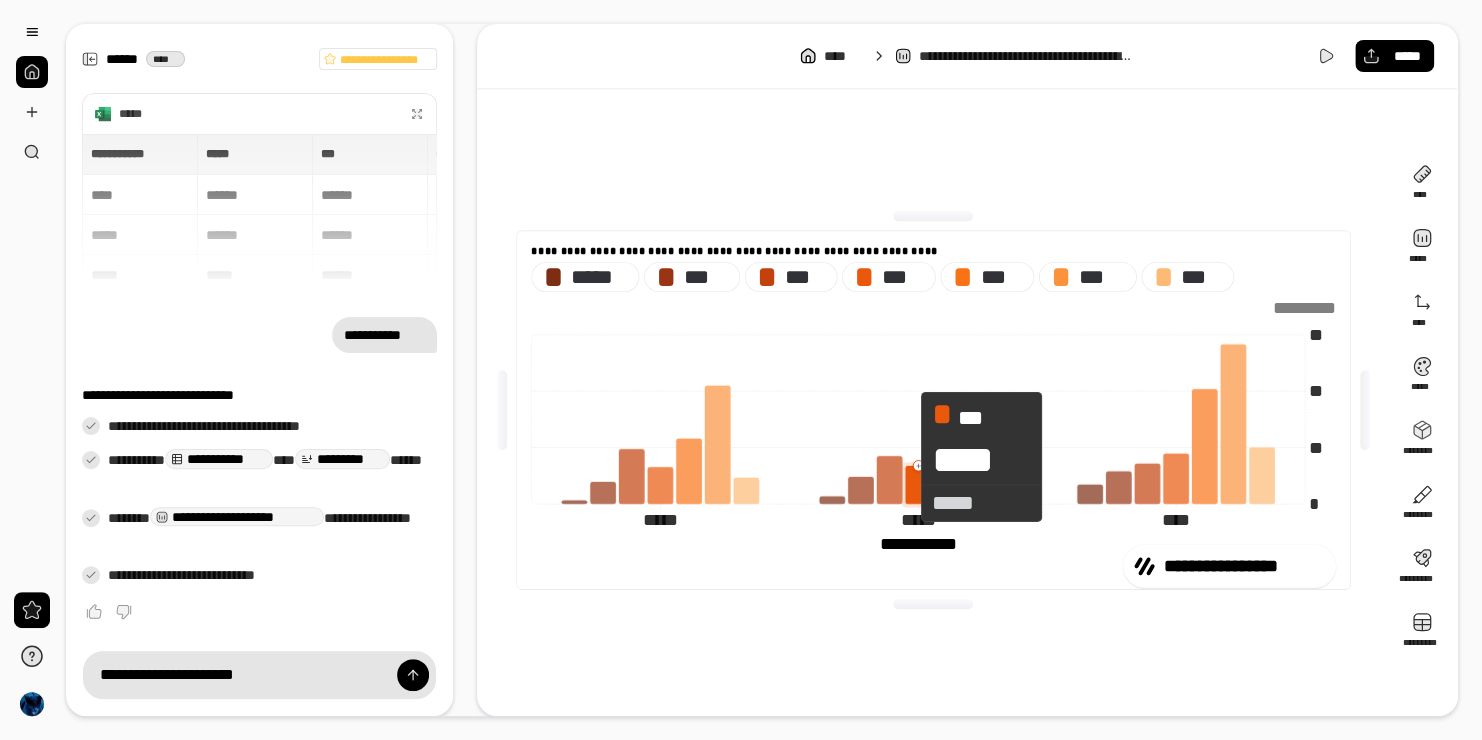 drag, startPoint x: 1216, startPoint y: 455, endPoint x: 846, endPoint y: 449, distance: 370.04865 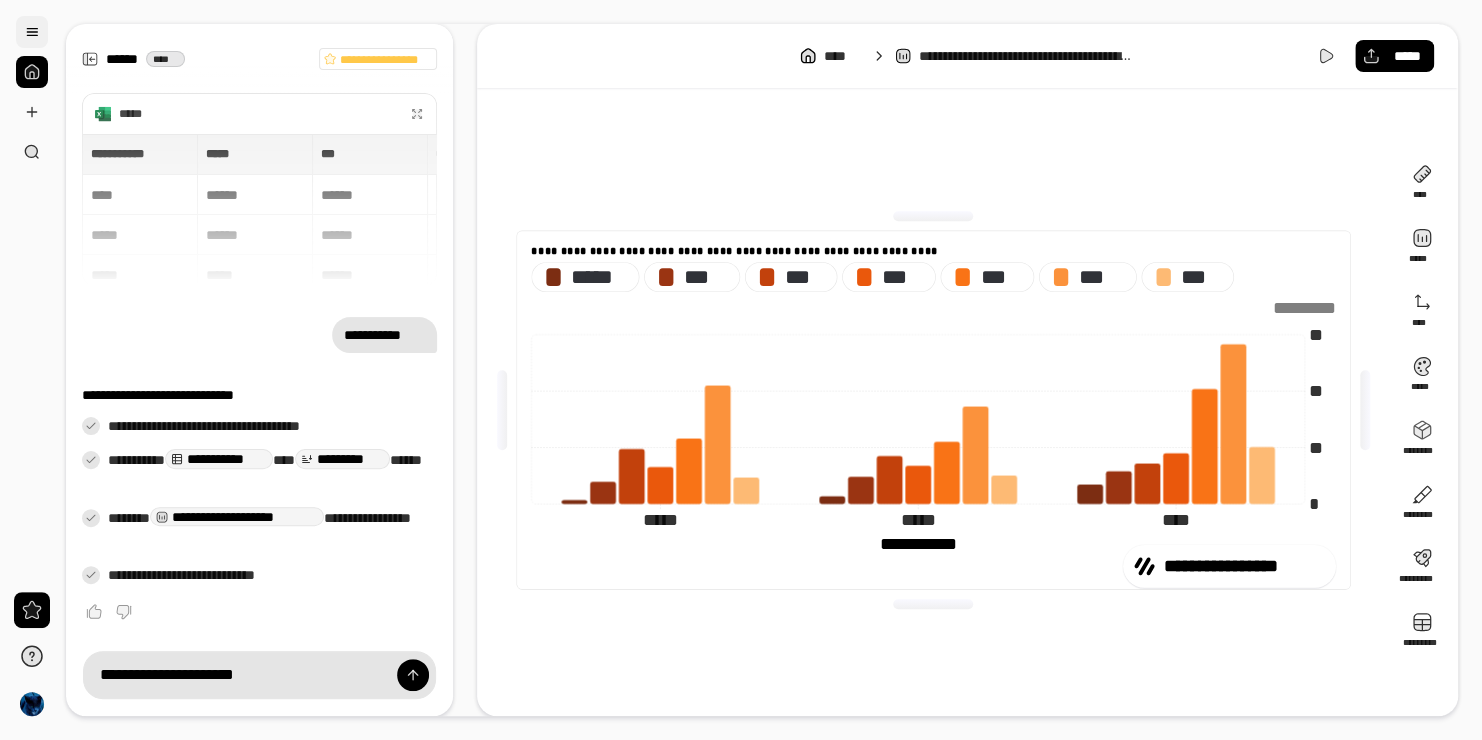 click at bounding box center (32, 32) 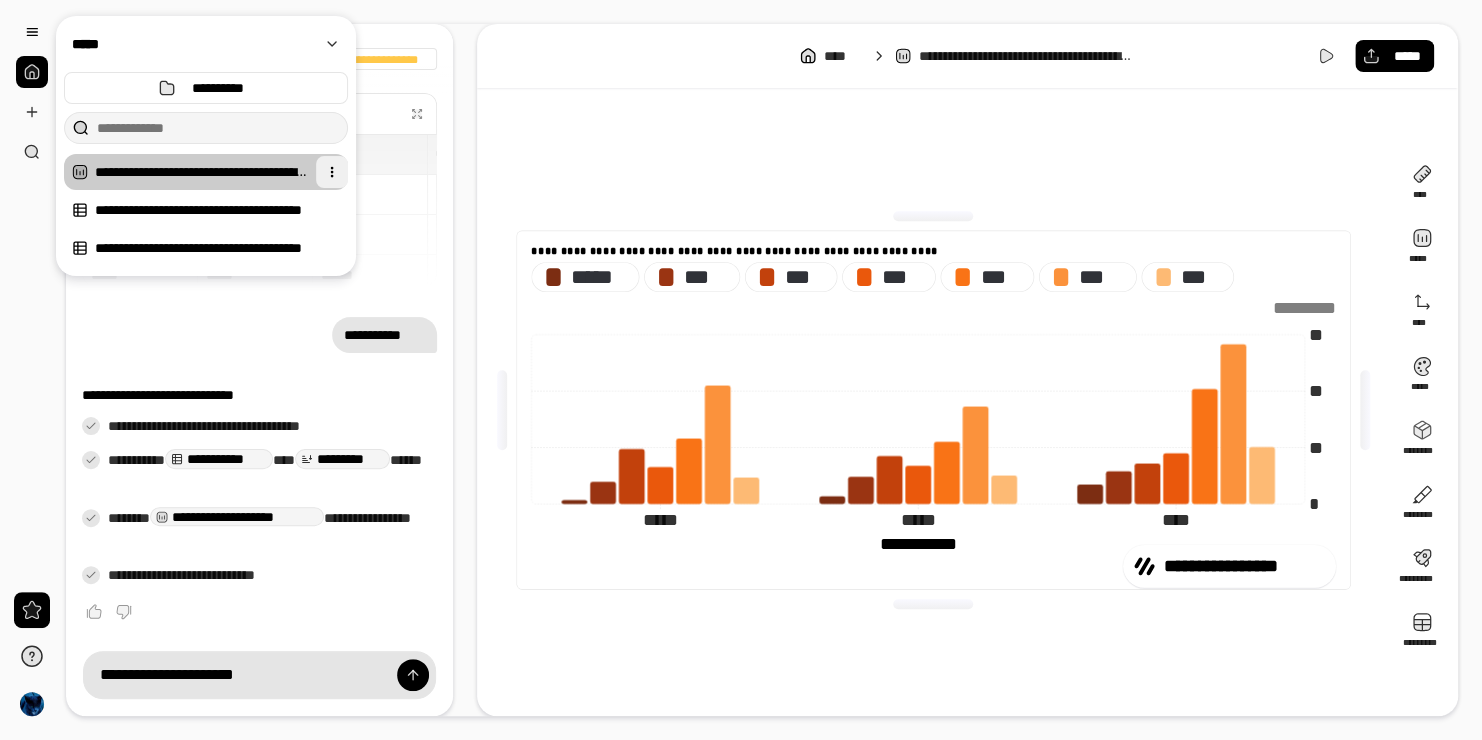 click at bounding box center [332, 172] 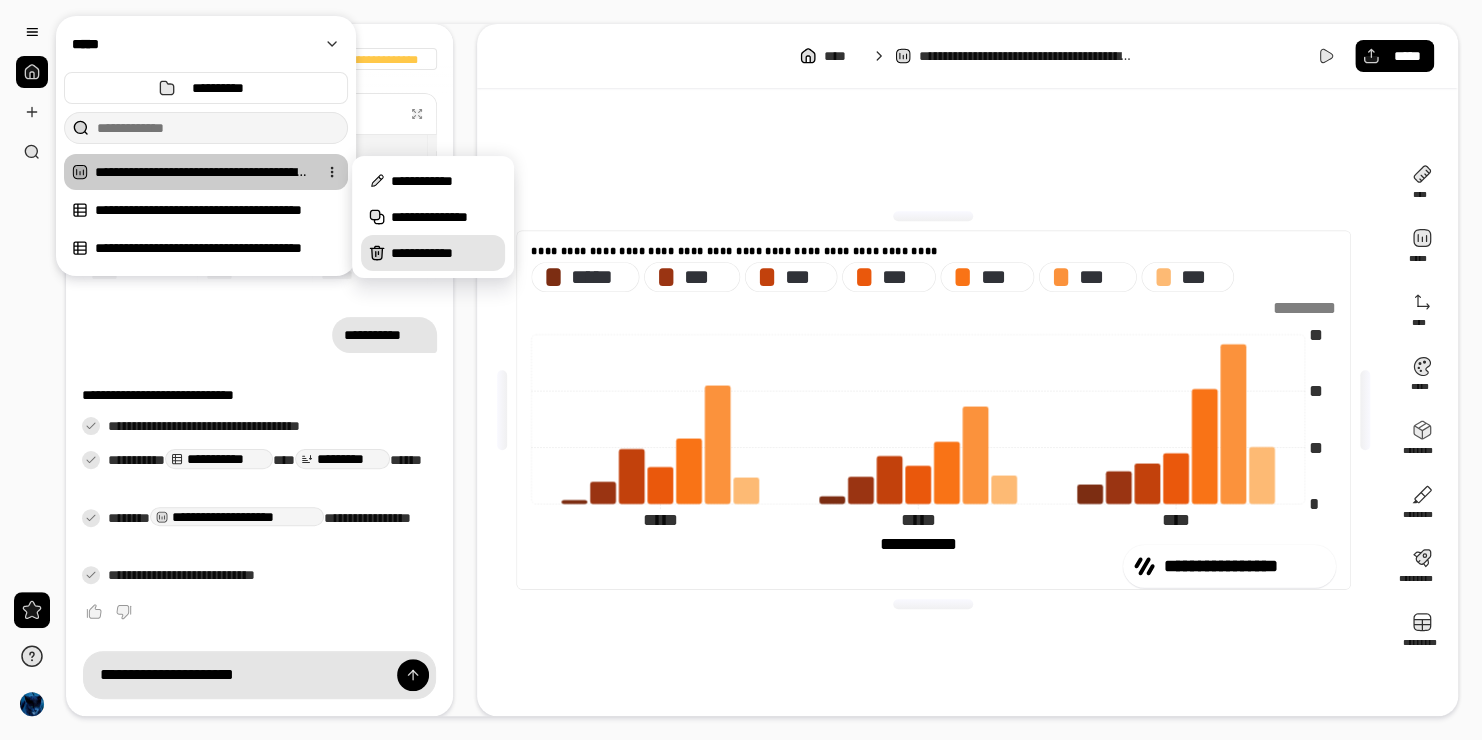 click on "**********" at bounding box center [444, 253] 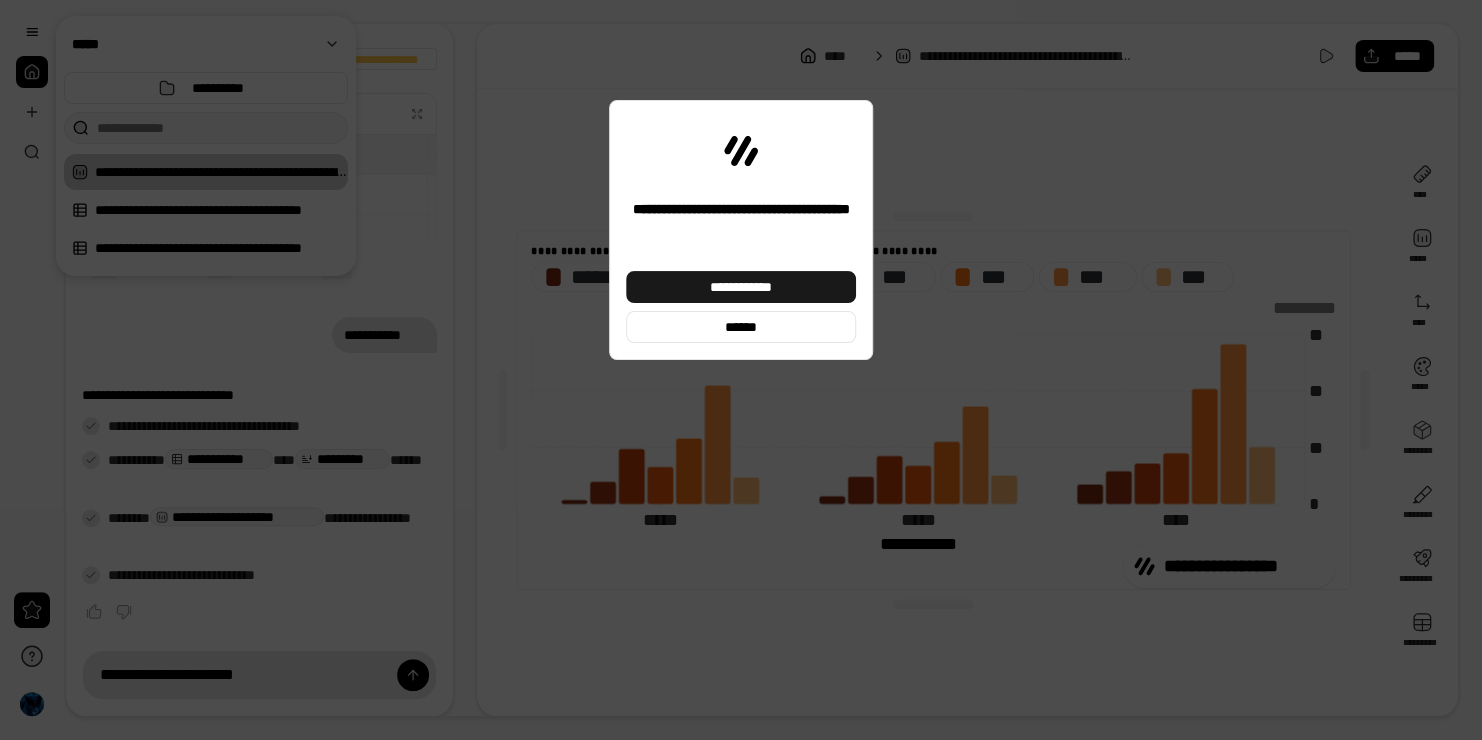 click on "**********" at bounding box center (741, 287) 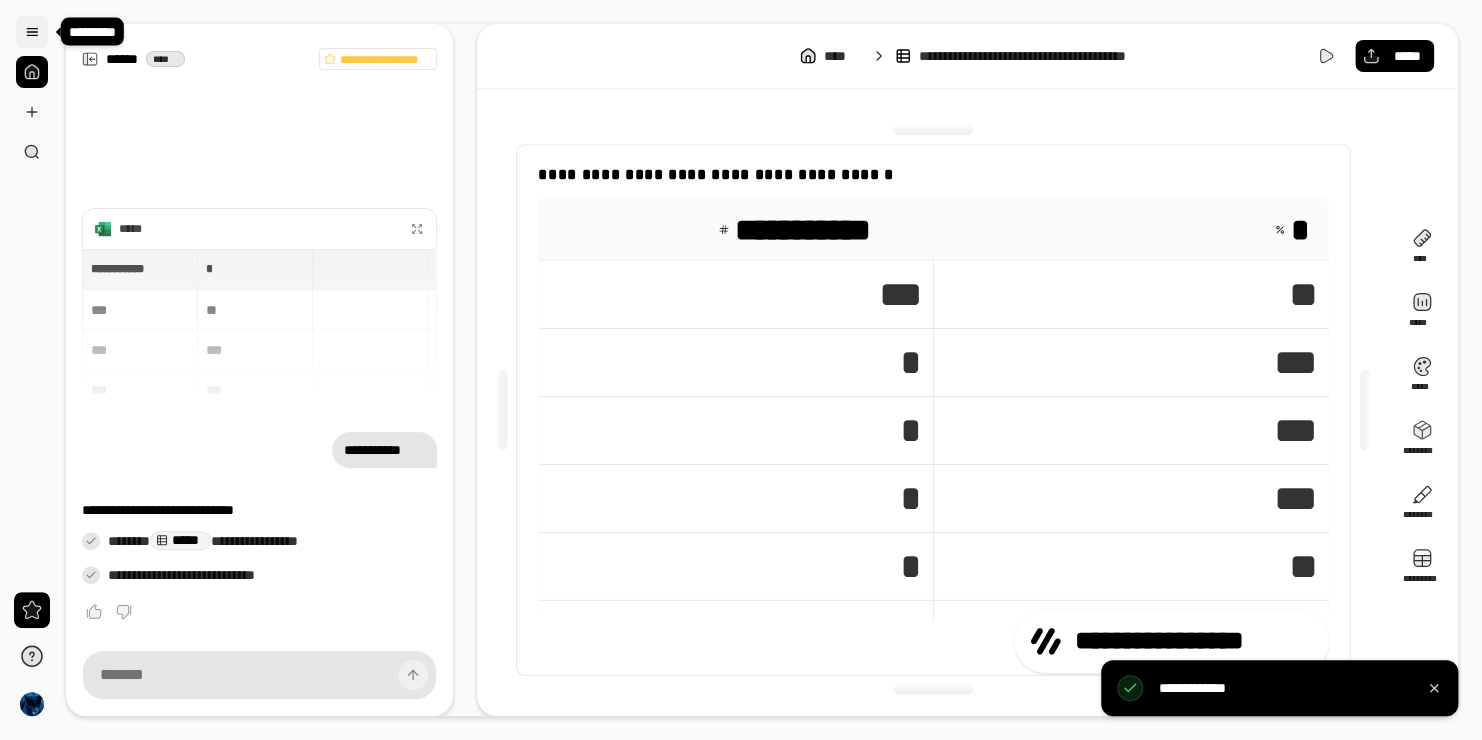 click at bounding box center [32, 32] 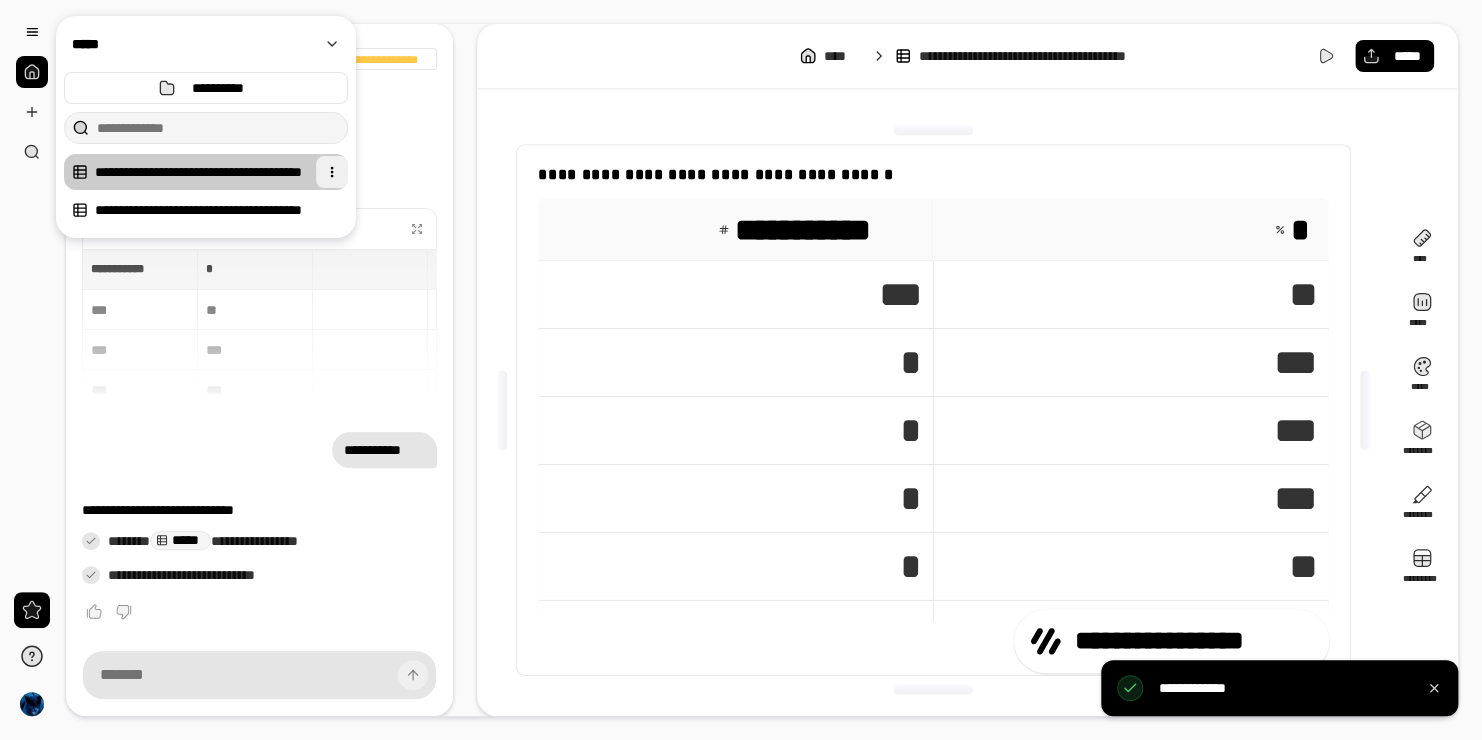 click at bounding box center (332, 172) 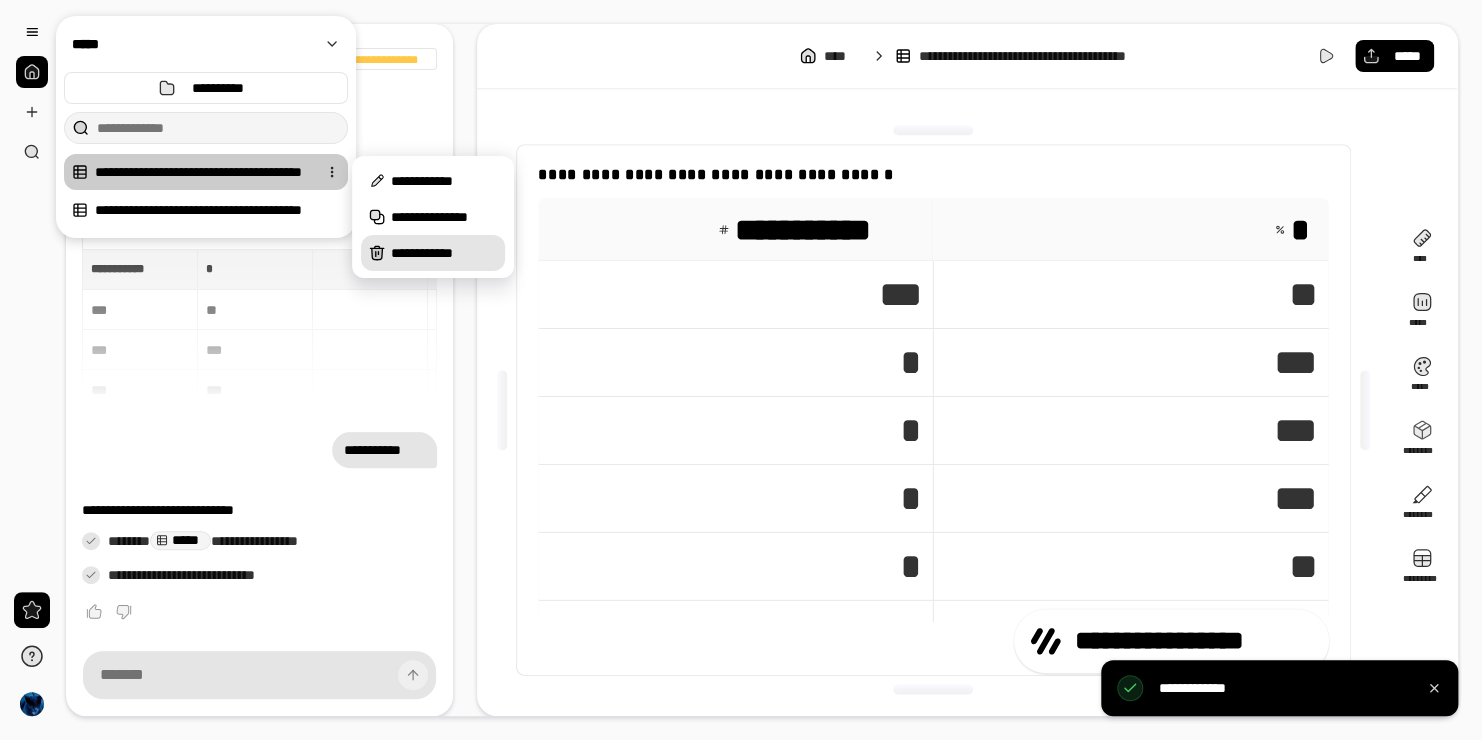 click on "**********" at bounding box center [444, 253] 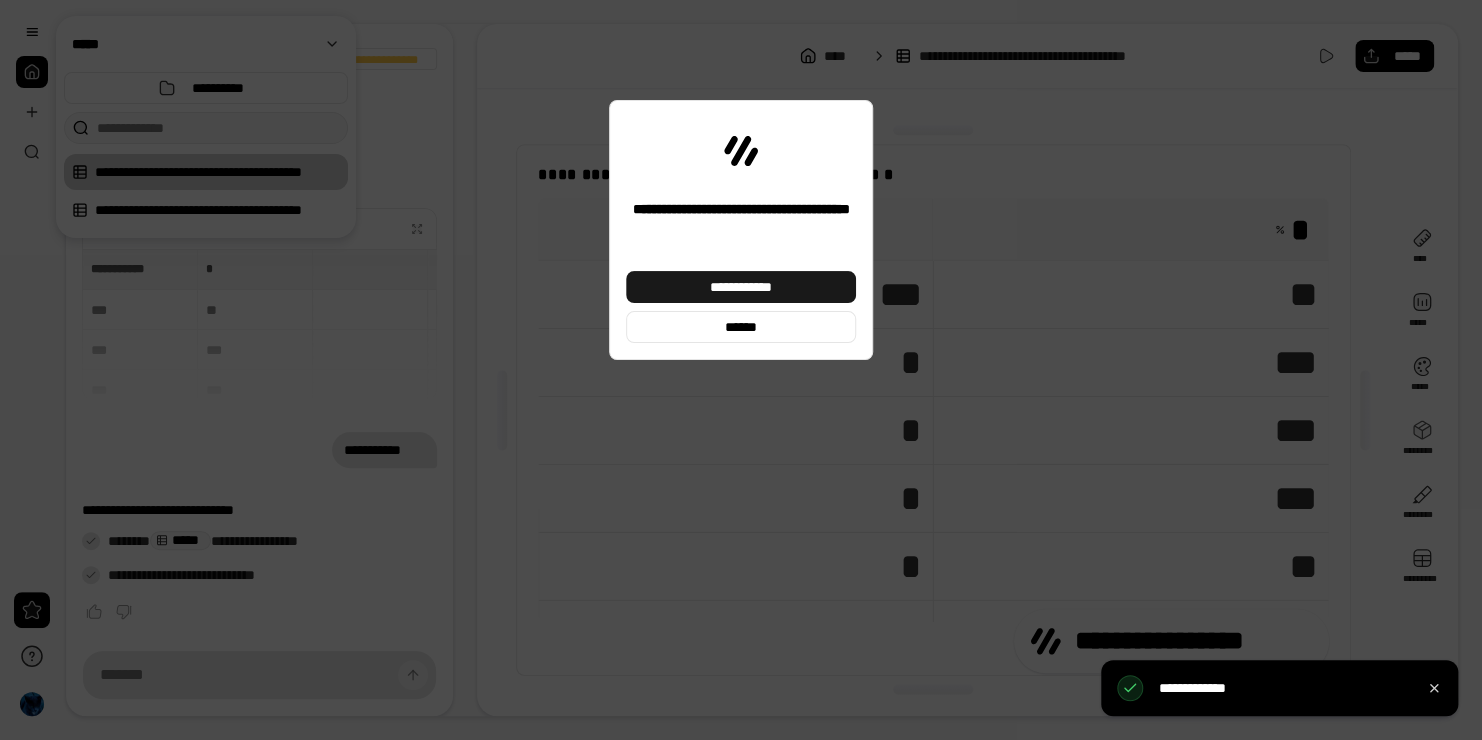 click on "**********" at bounding box center (741, 287) 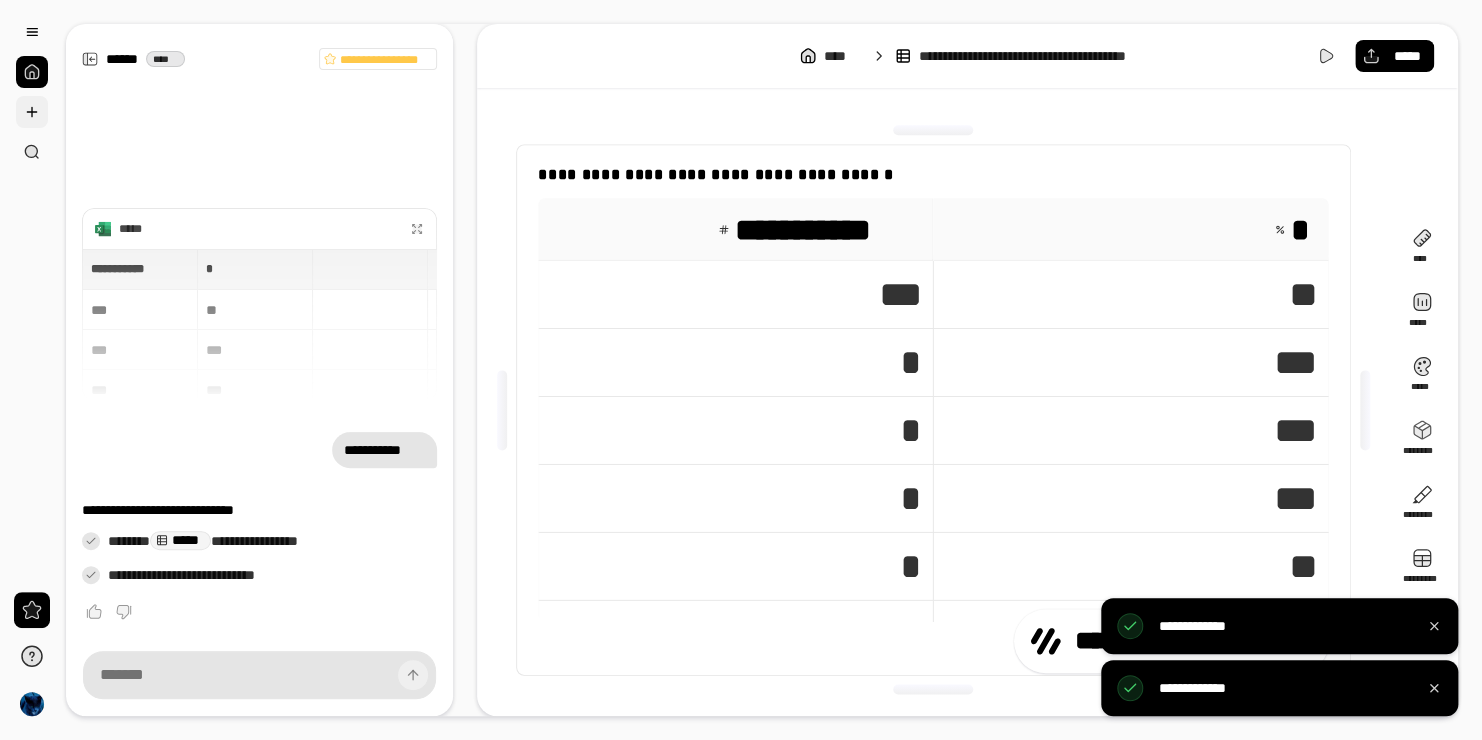 click at bounding box center [32, 112] 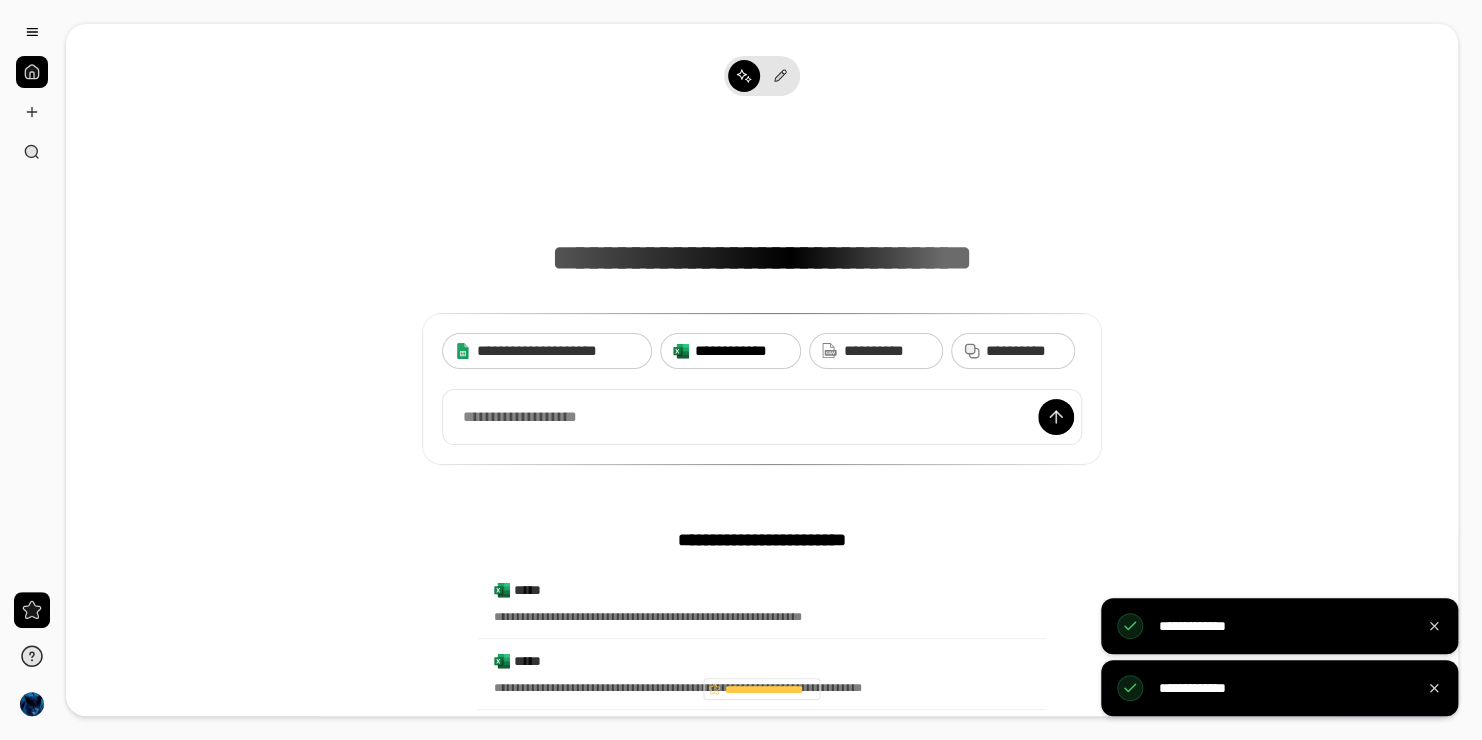 click on "**********" at bounding box center (741, 351) 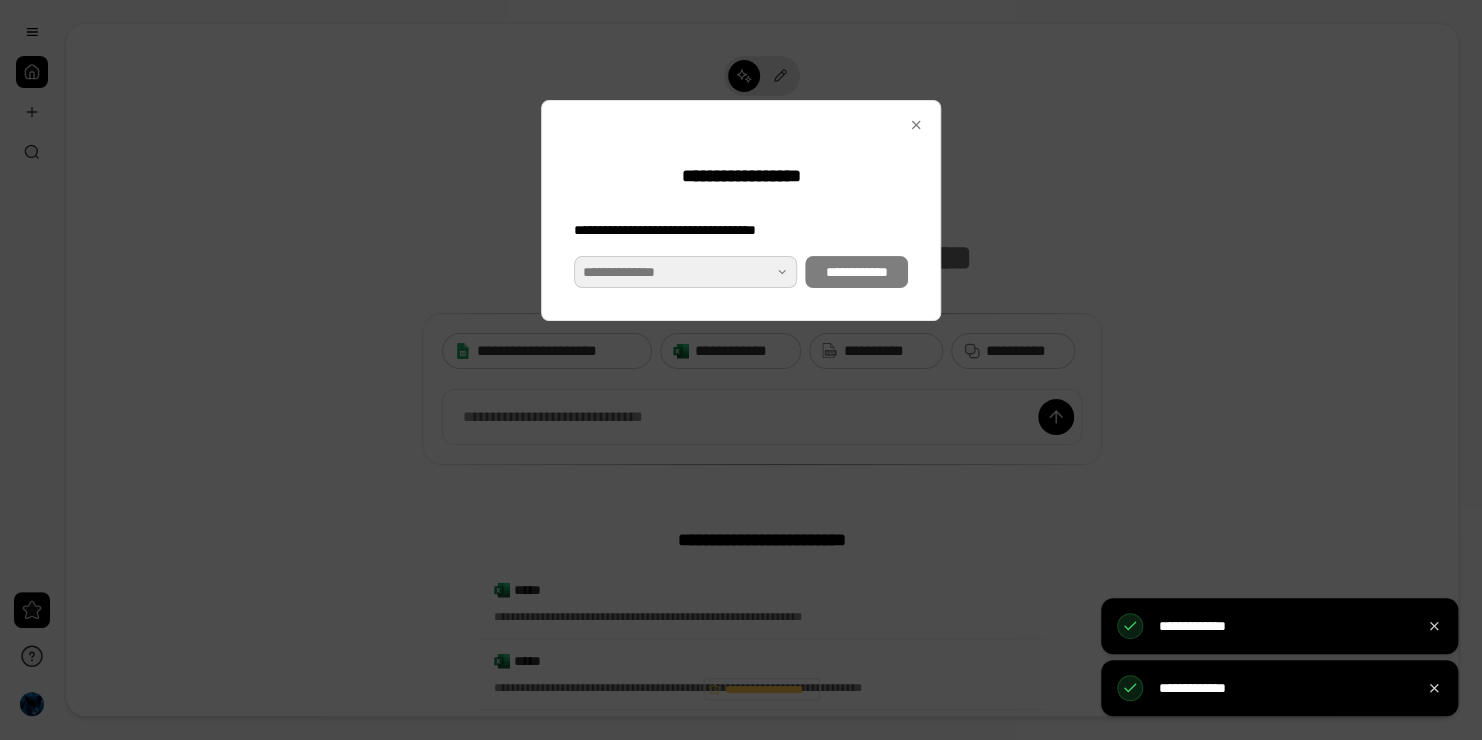 click at bounding box center (685, 272) 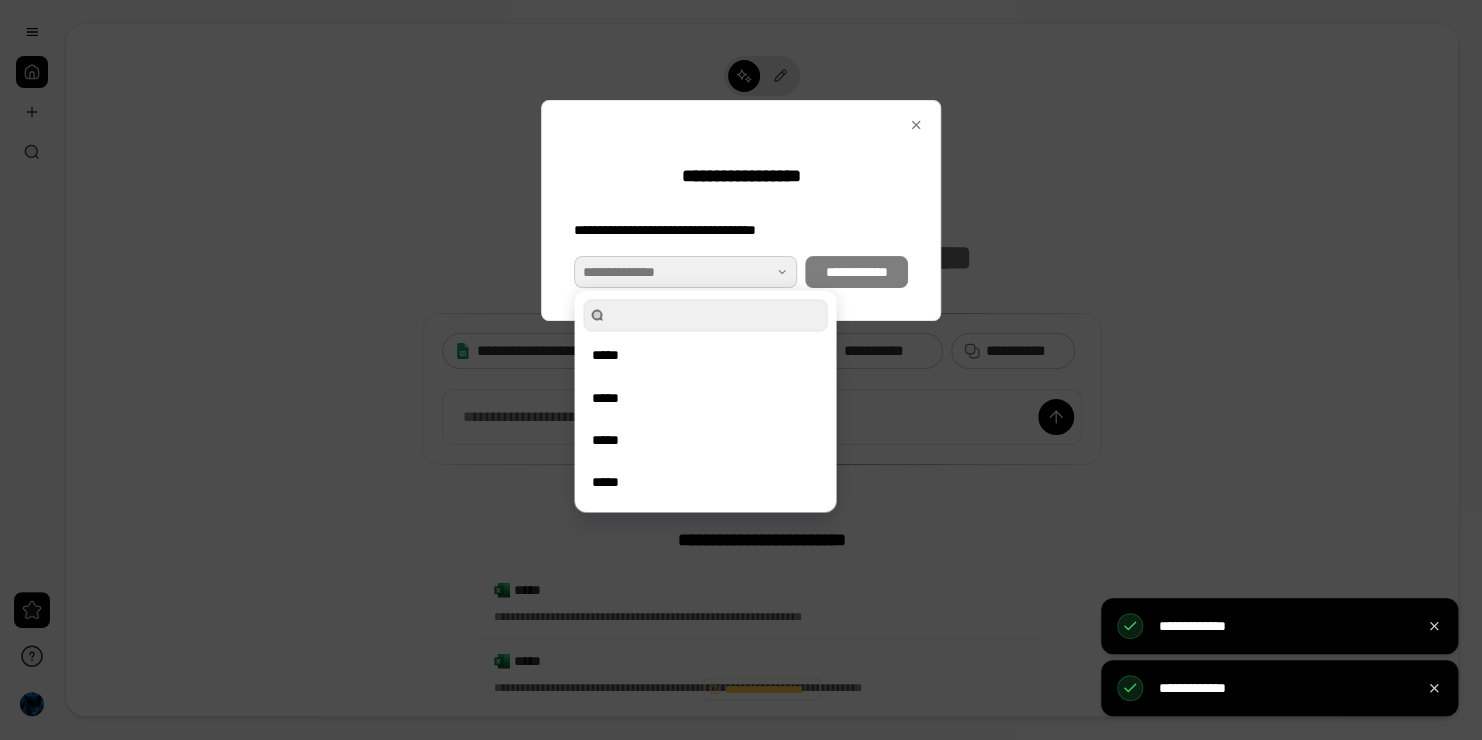 click on "*****" at bounding box center [705, 355] 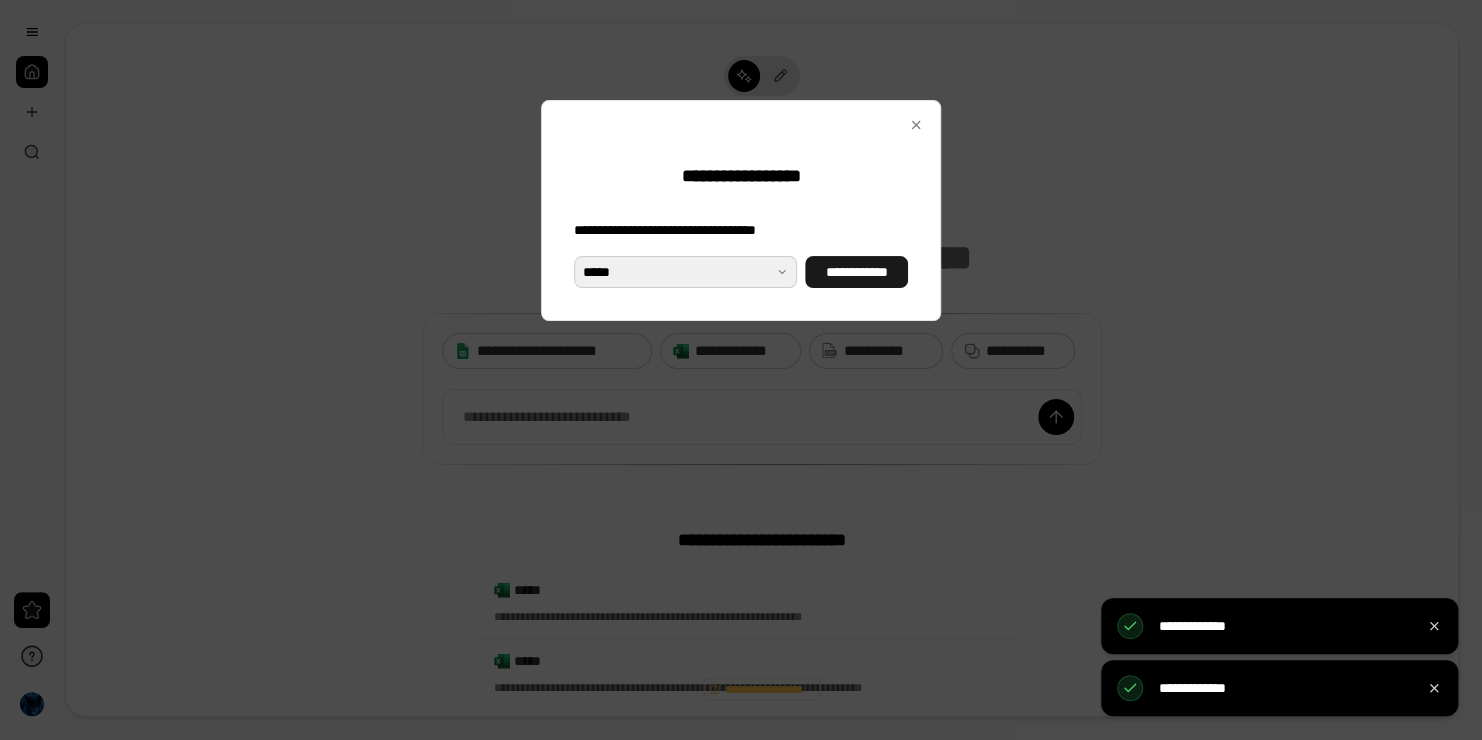 click on "**********" at bounding box center (856, 272) 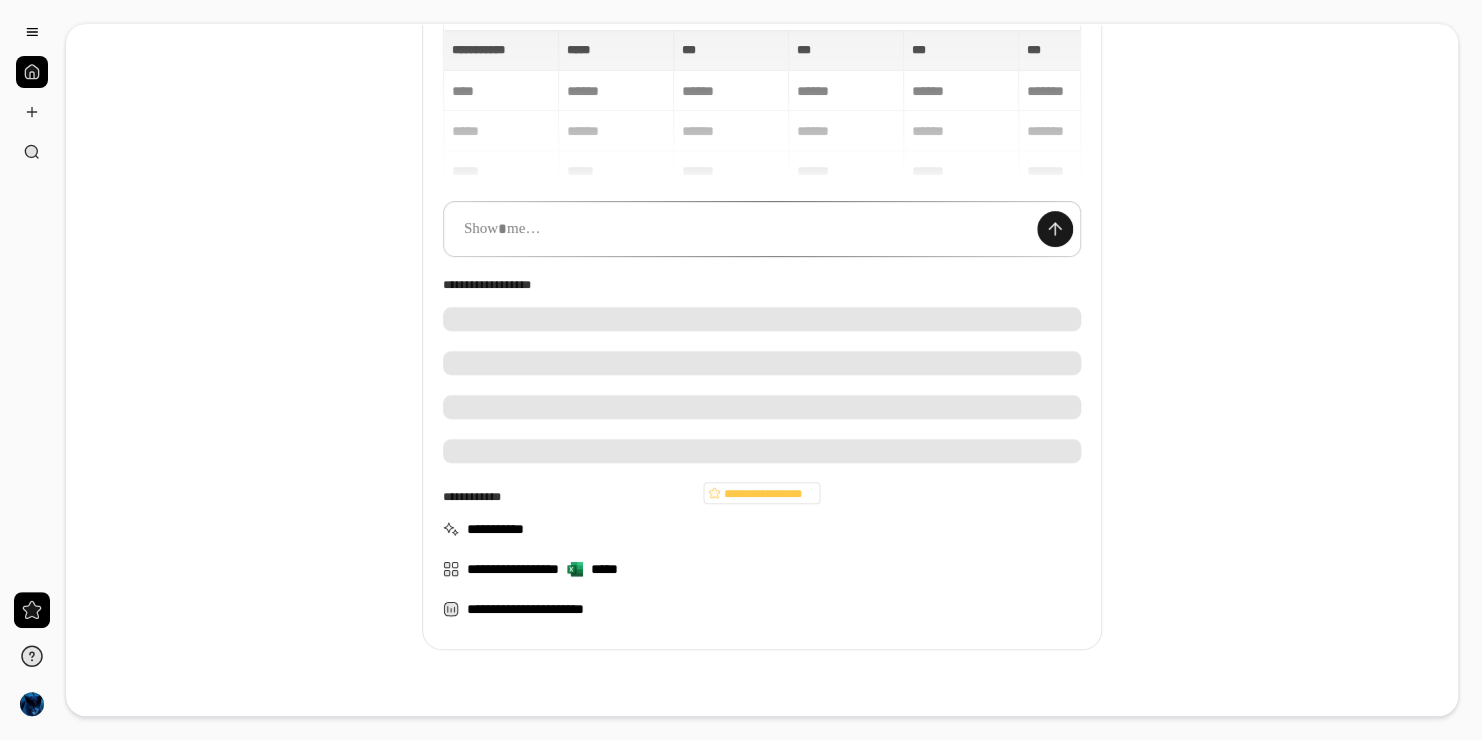 scroll, scrollTop: 149, scrollLeft: 0, axis: vertical 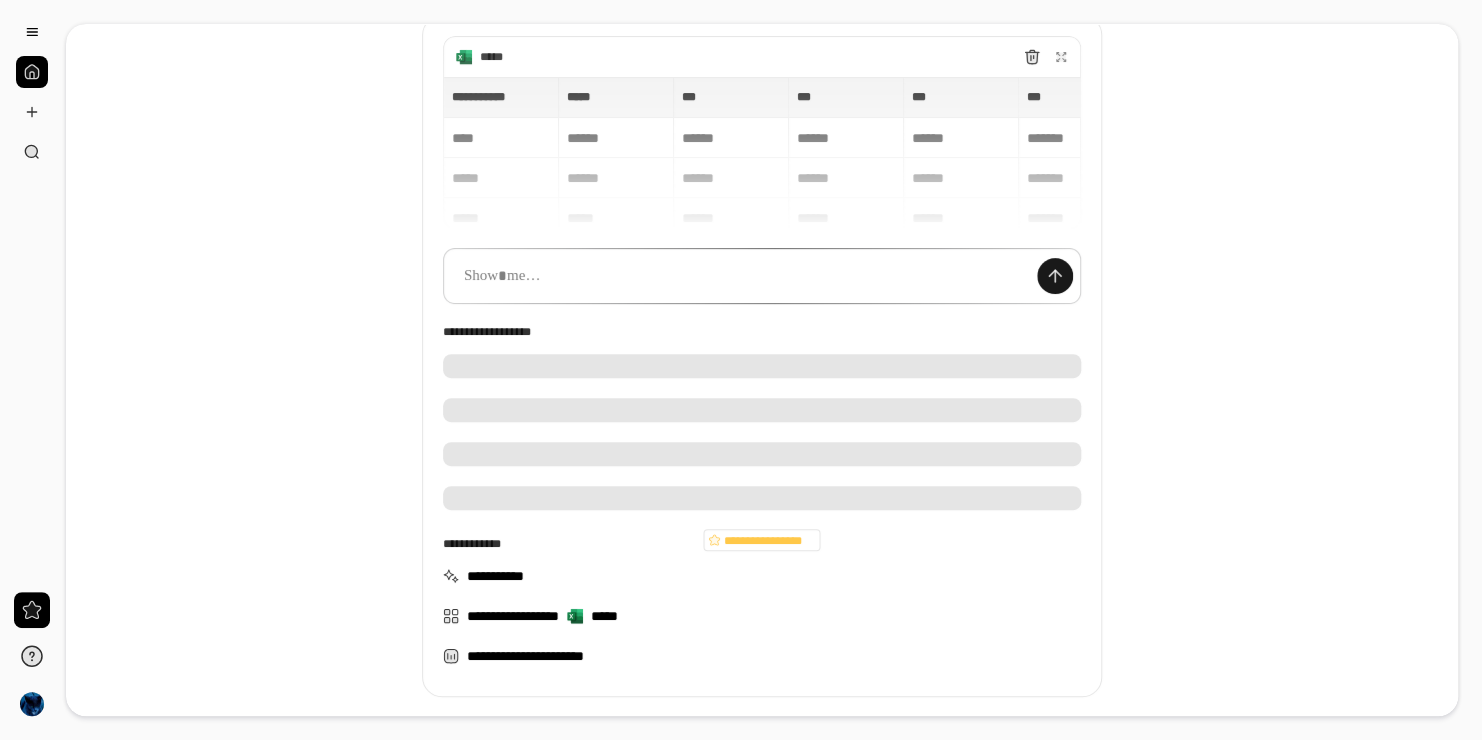 click at bounding box center (1055, 276) 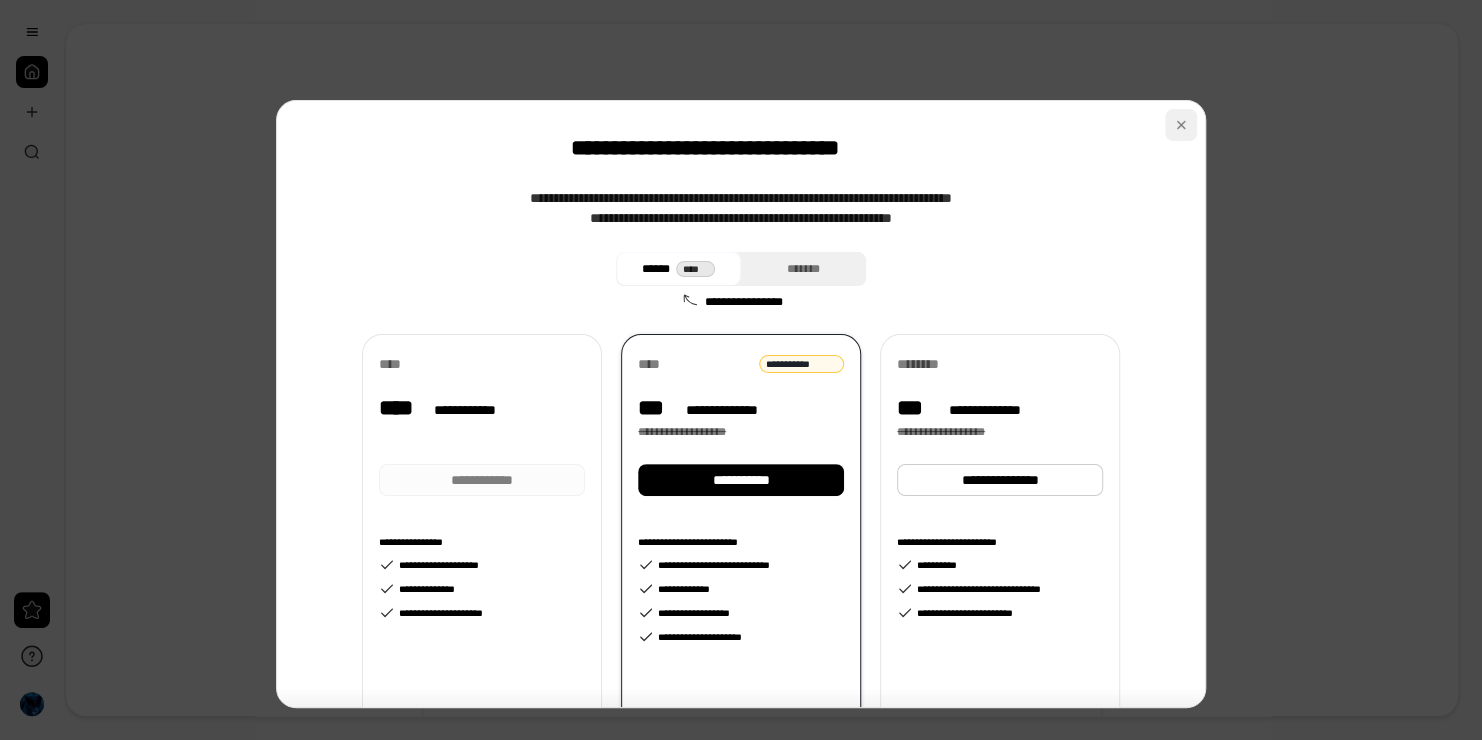 click at bounding box center [1181, 125] 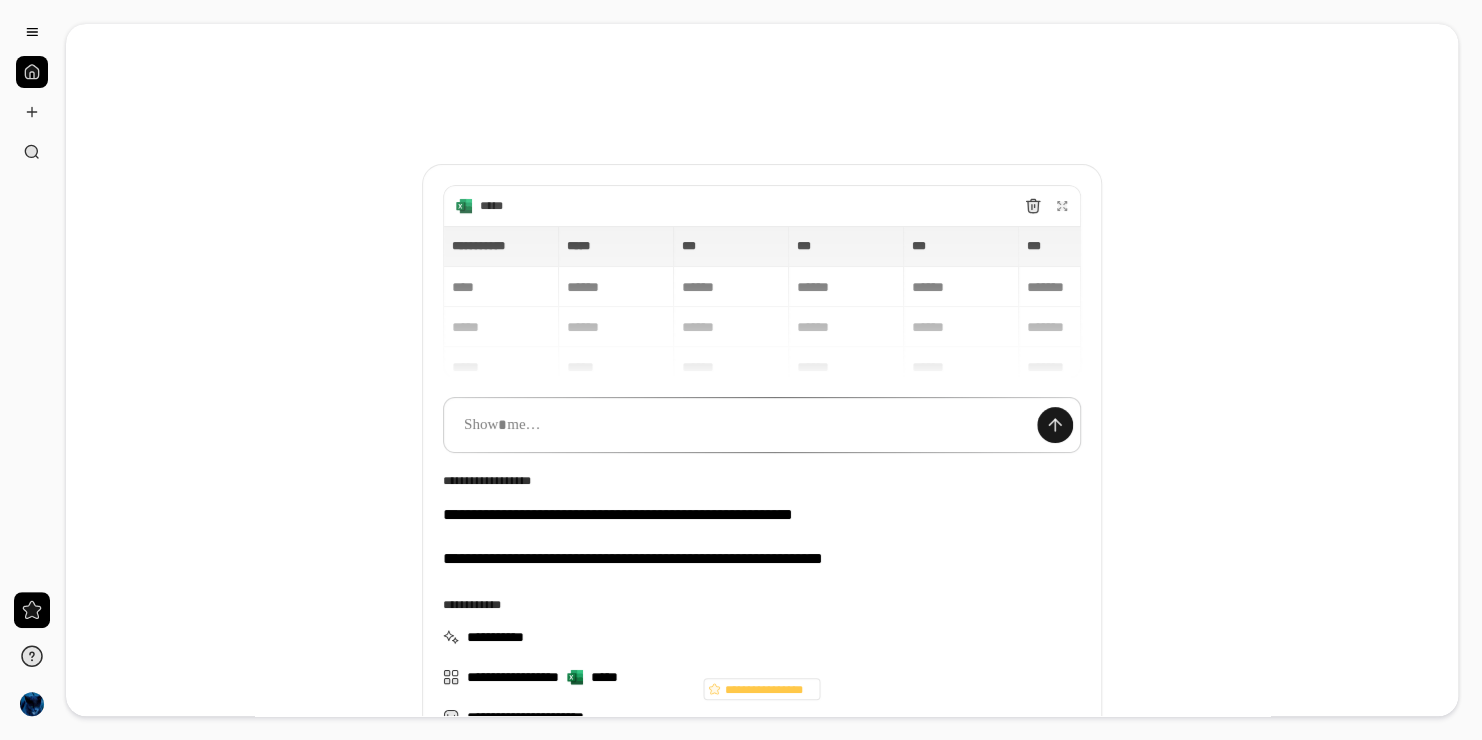 click at bounding box center (1055, 425) 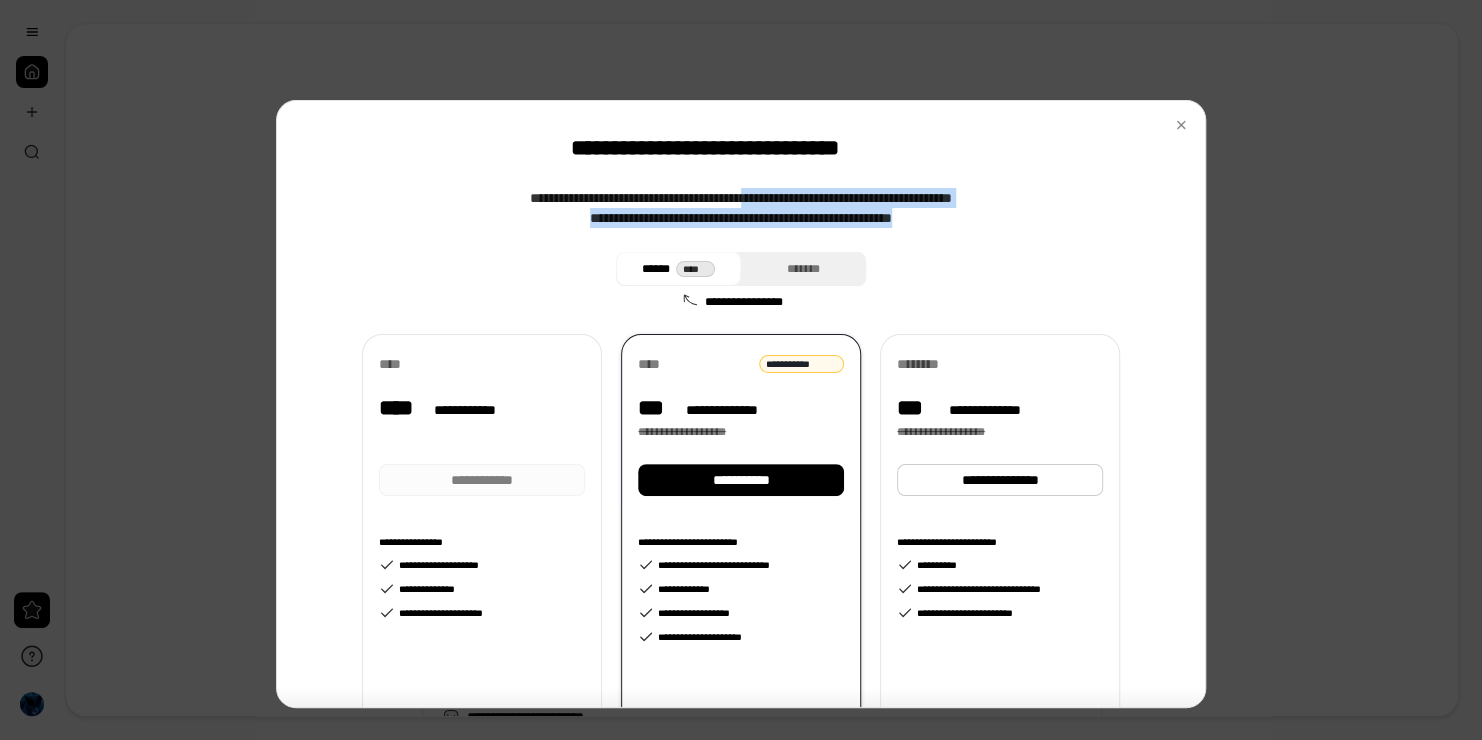 drag, startPoint x: 874, startPoint y: 208, endPoint x: 734, endPoint y: 205, distance: 140.03214 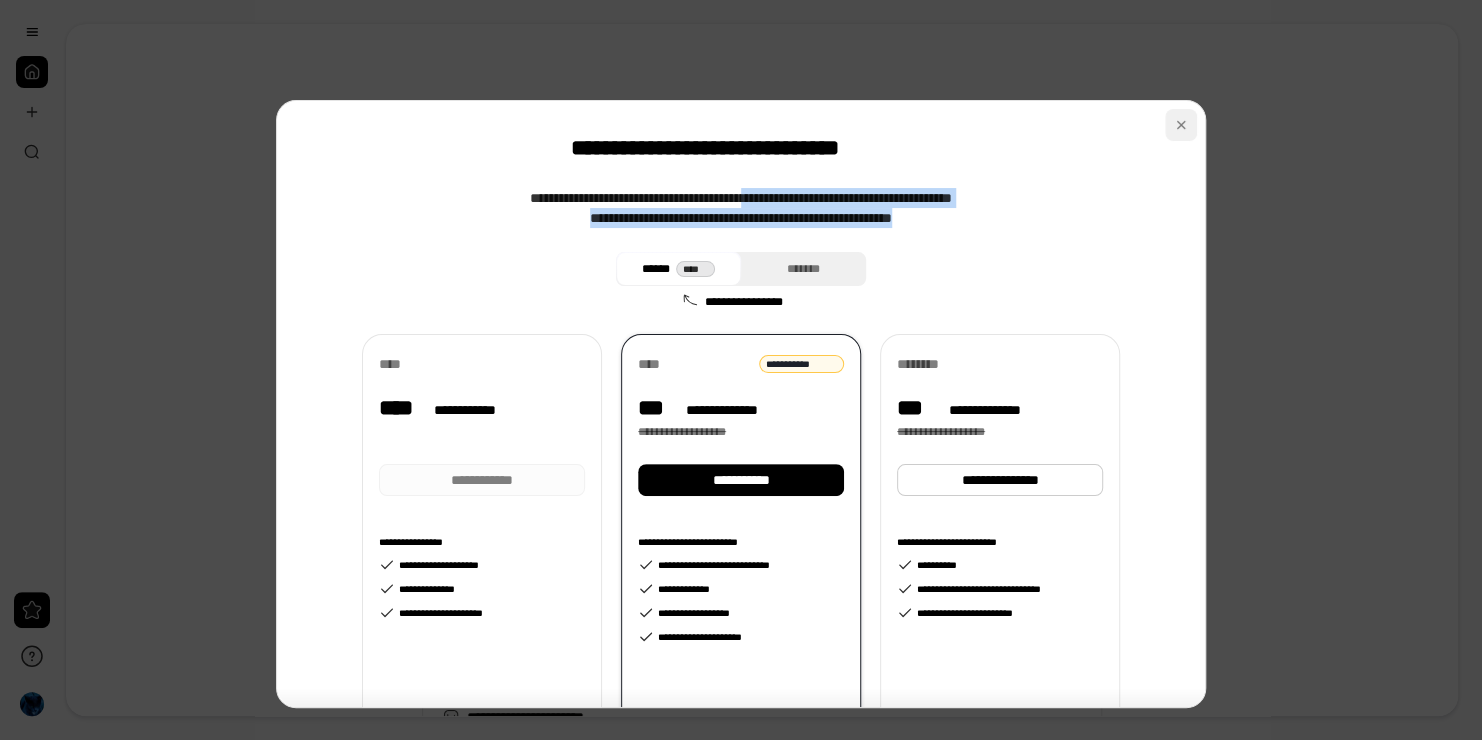 click at bounding box center [1181, 125] 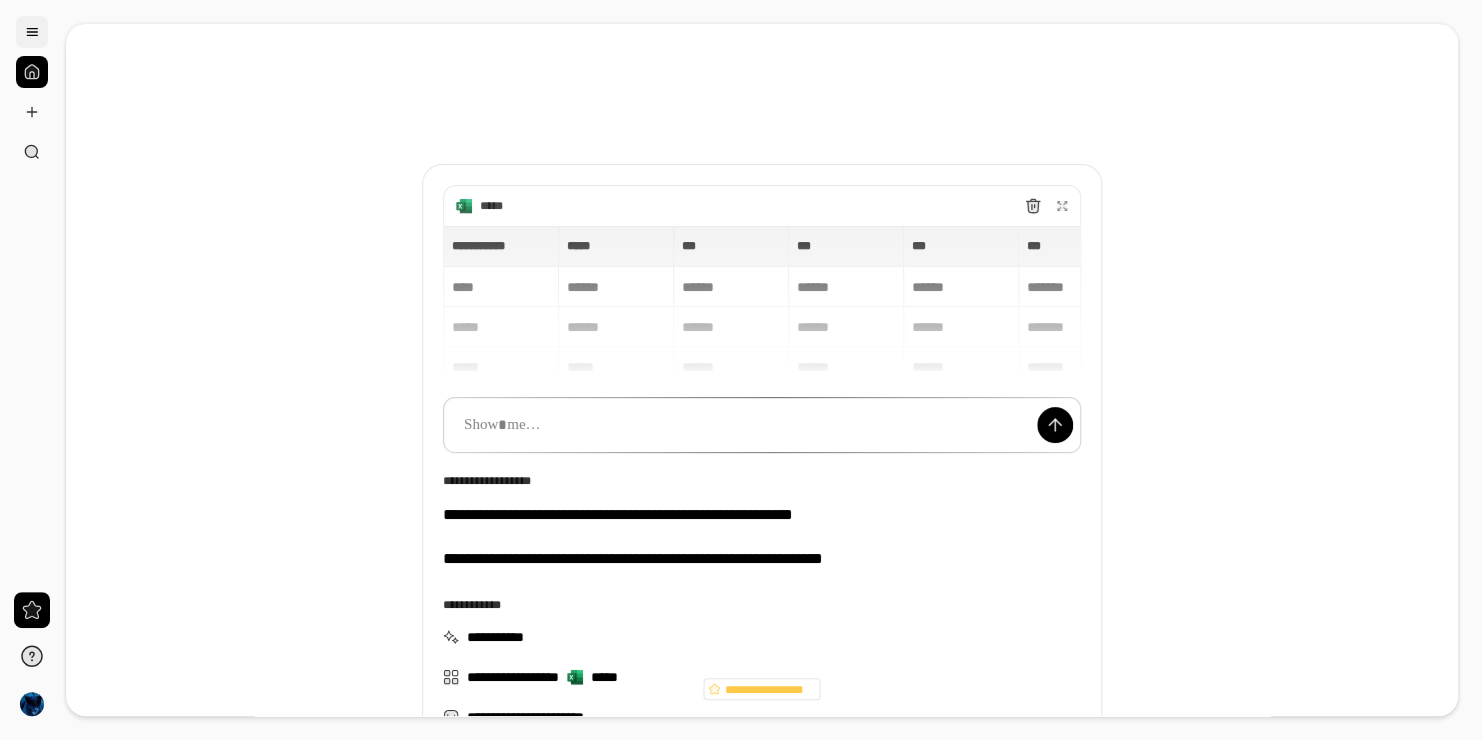 click at bounding box center (32, 32) 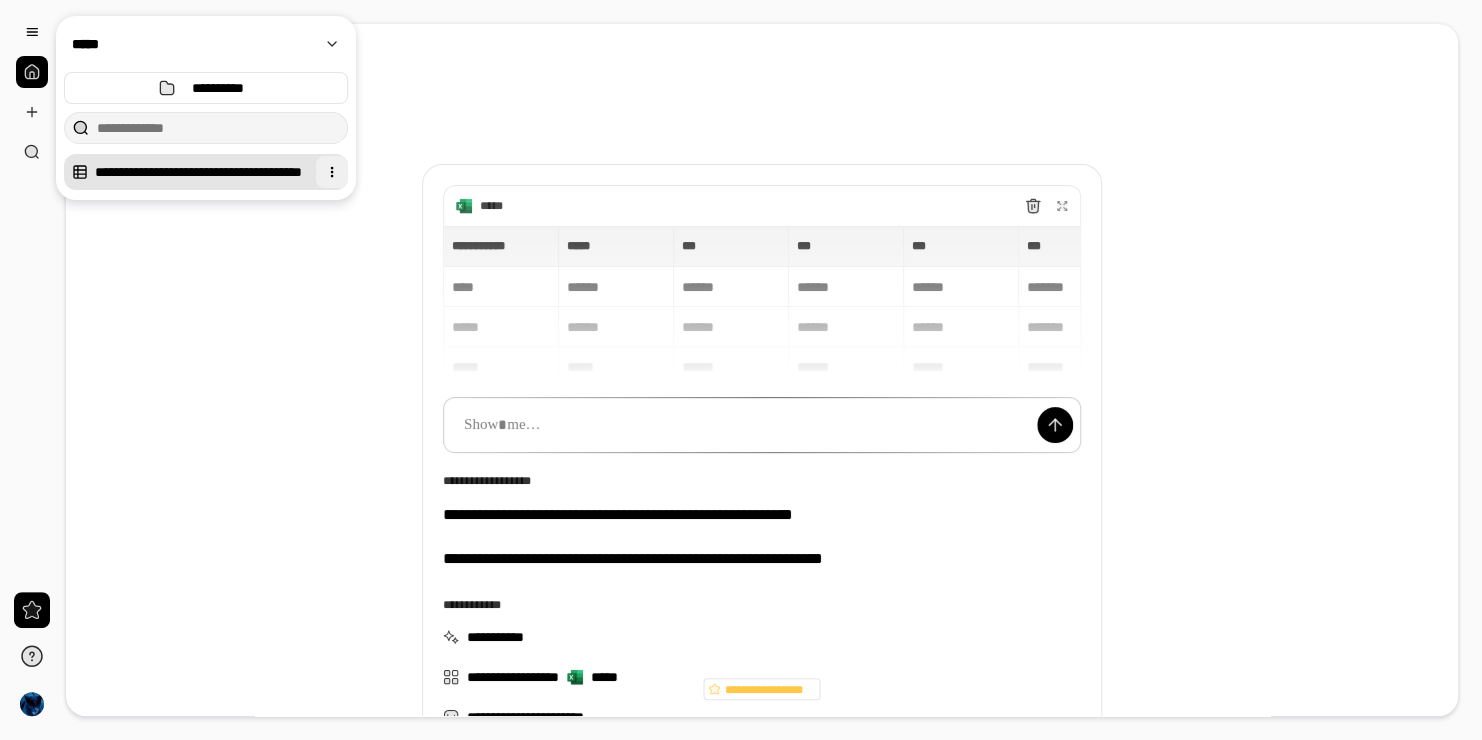 click at bounding box center [332, 172] 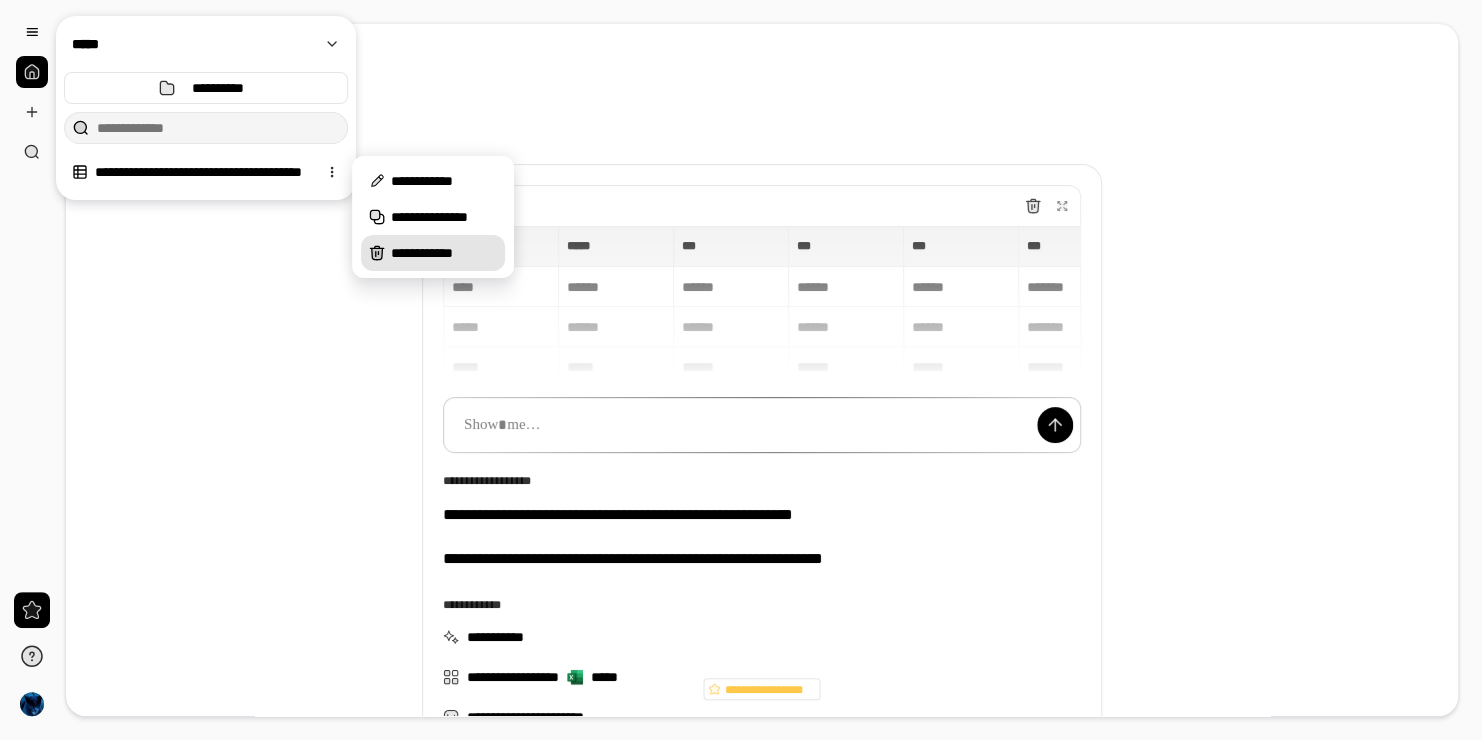 click on "**********" at bounding box center [444, 253] 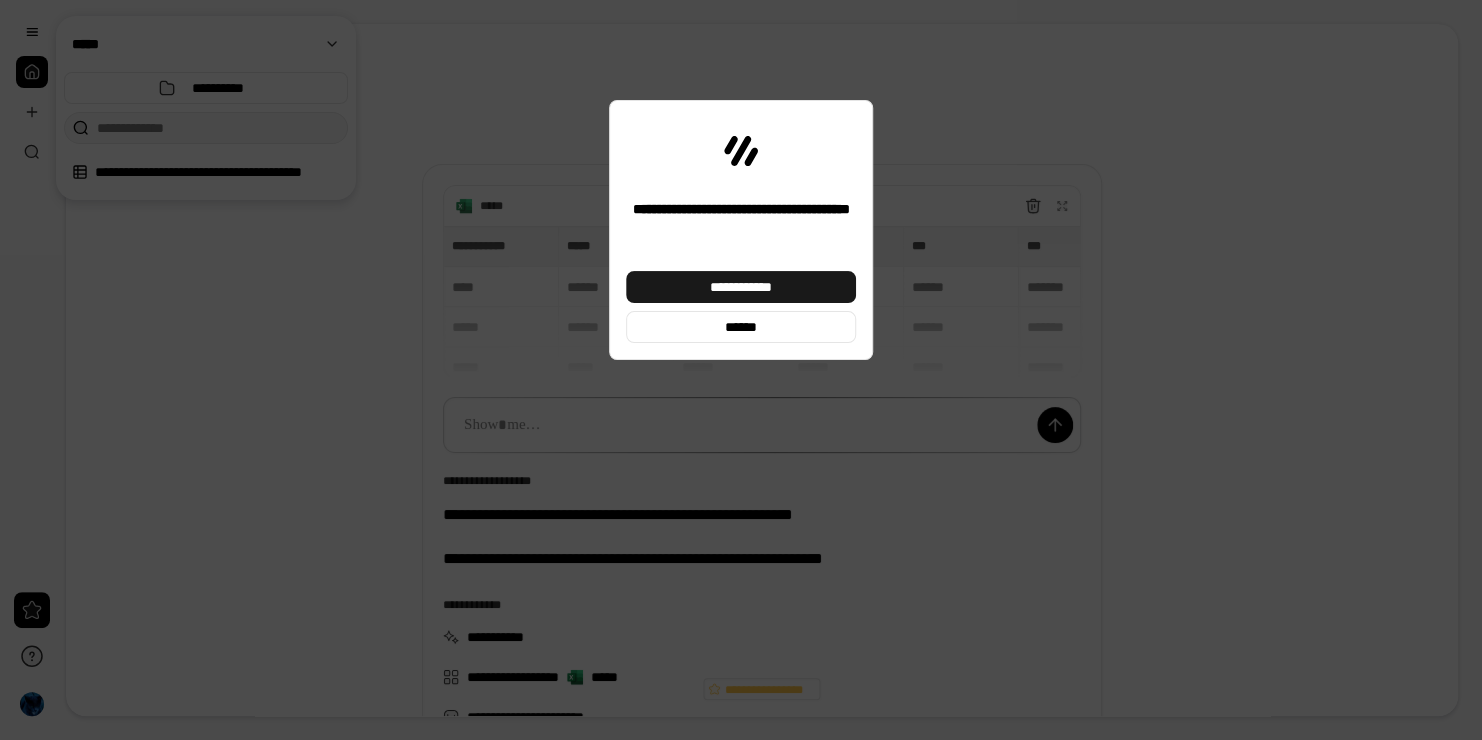 click on "**********" at bounding box center [741, 287] 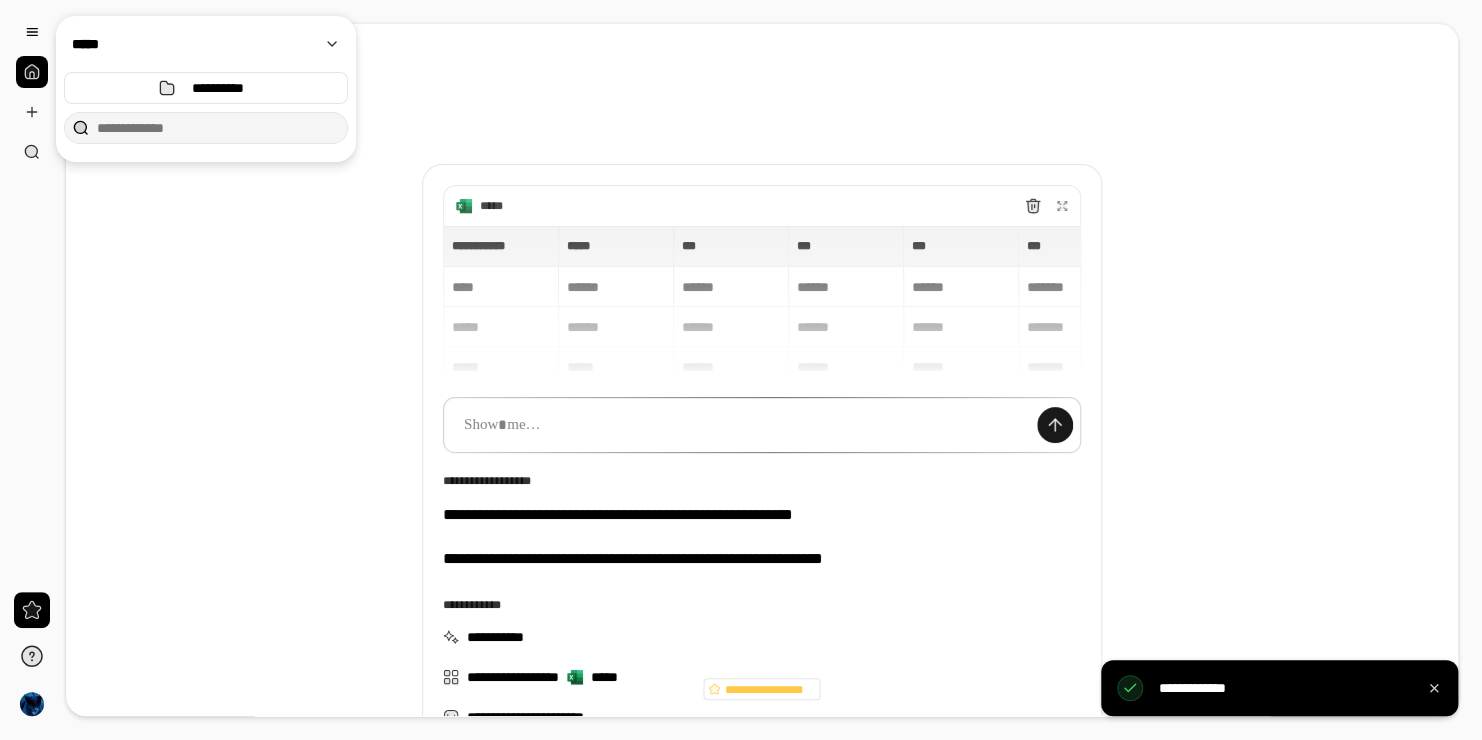 click at bounding box center (1055, 425) 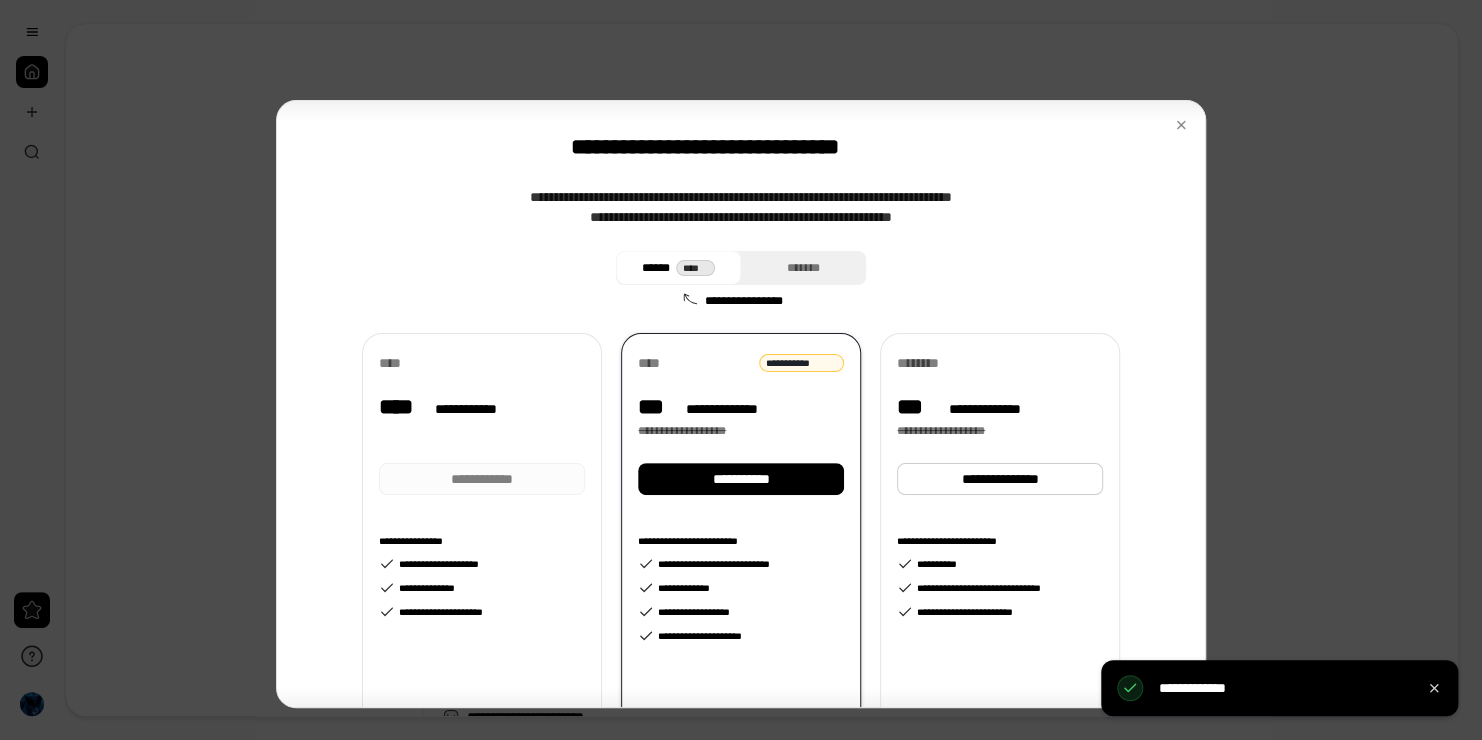 scroll, scrollTop: 0, scrollLeft: 0, axis: both 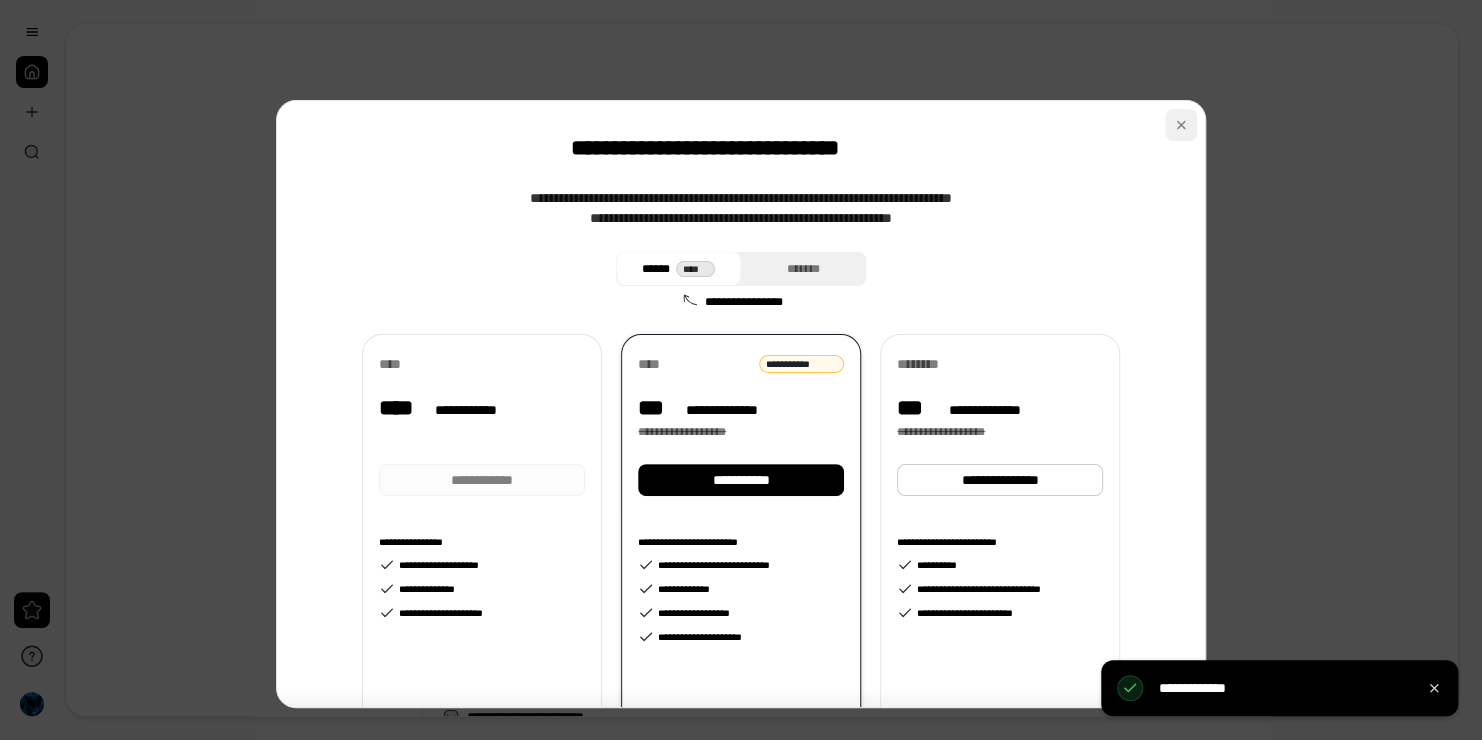 click at bounding box center (1181, 125) 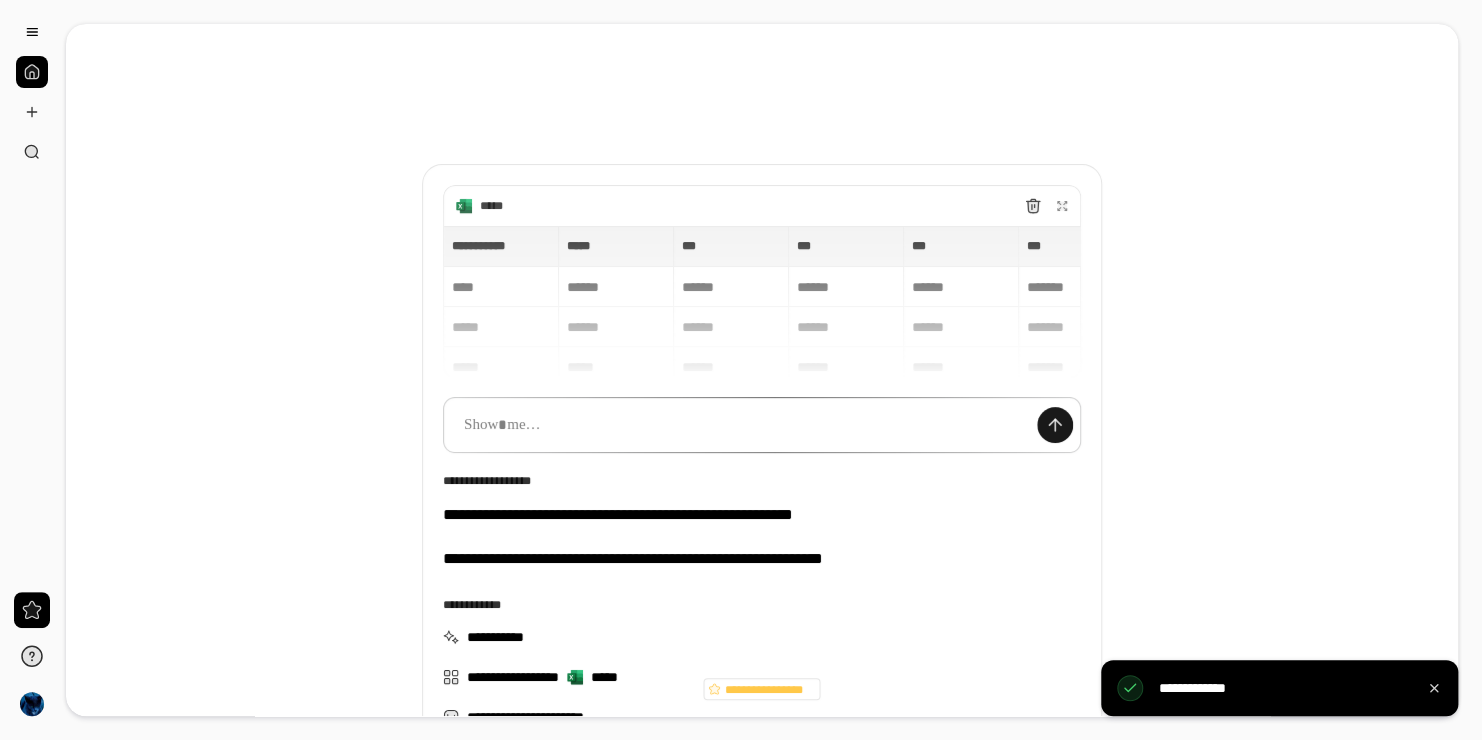 click at bounding box center [1055, 425] 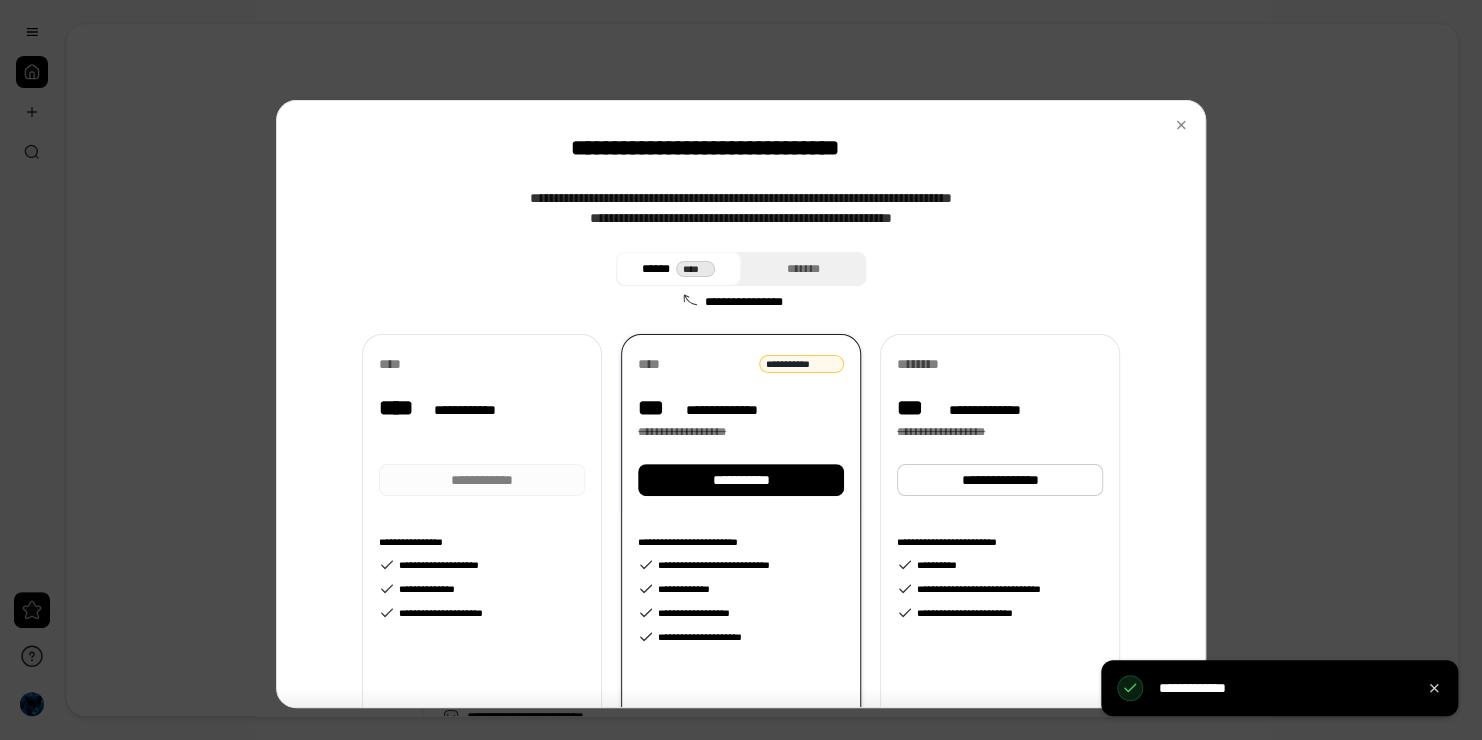 click on "**********" at bounding box center (482, 429) 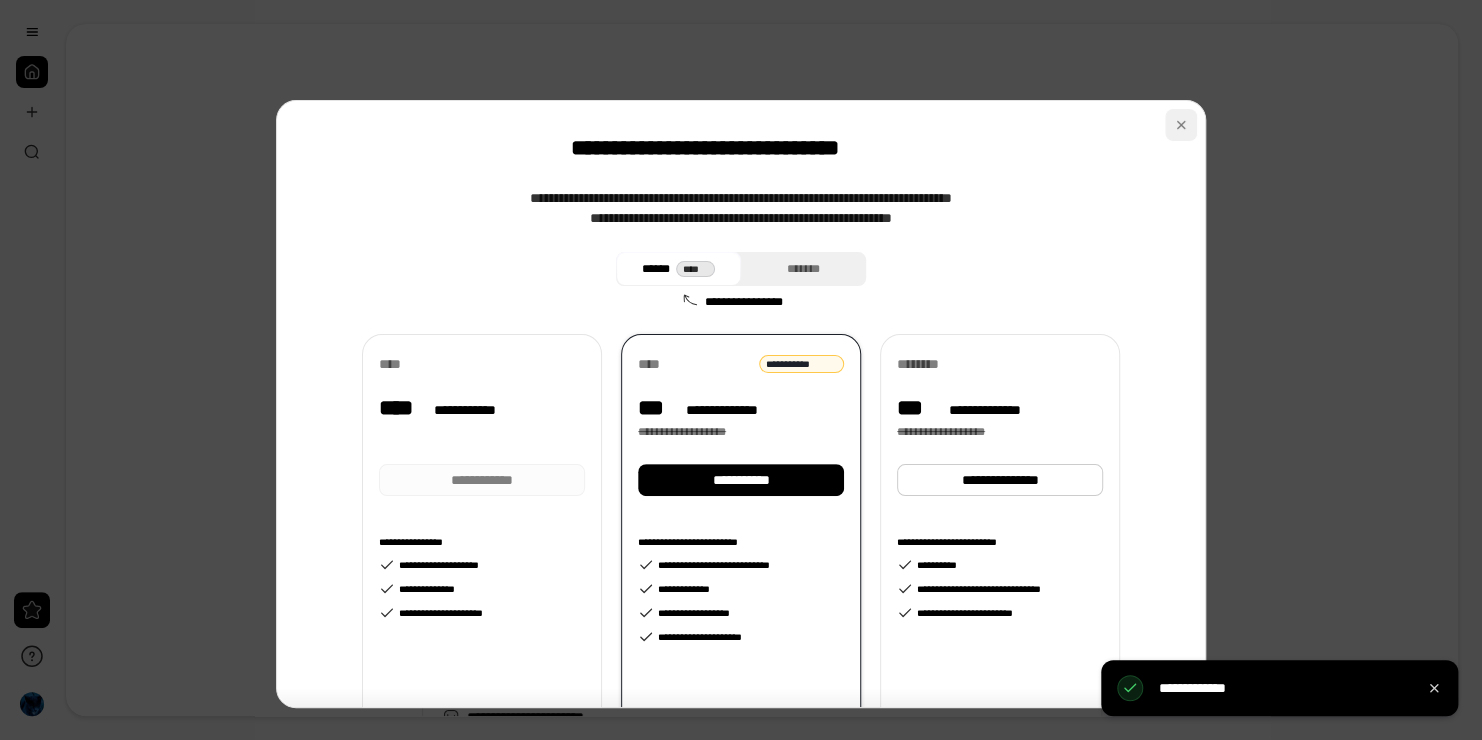 click at bounding box center [1181, 125] 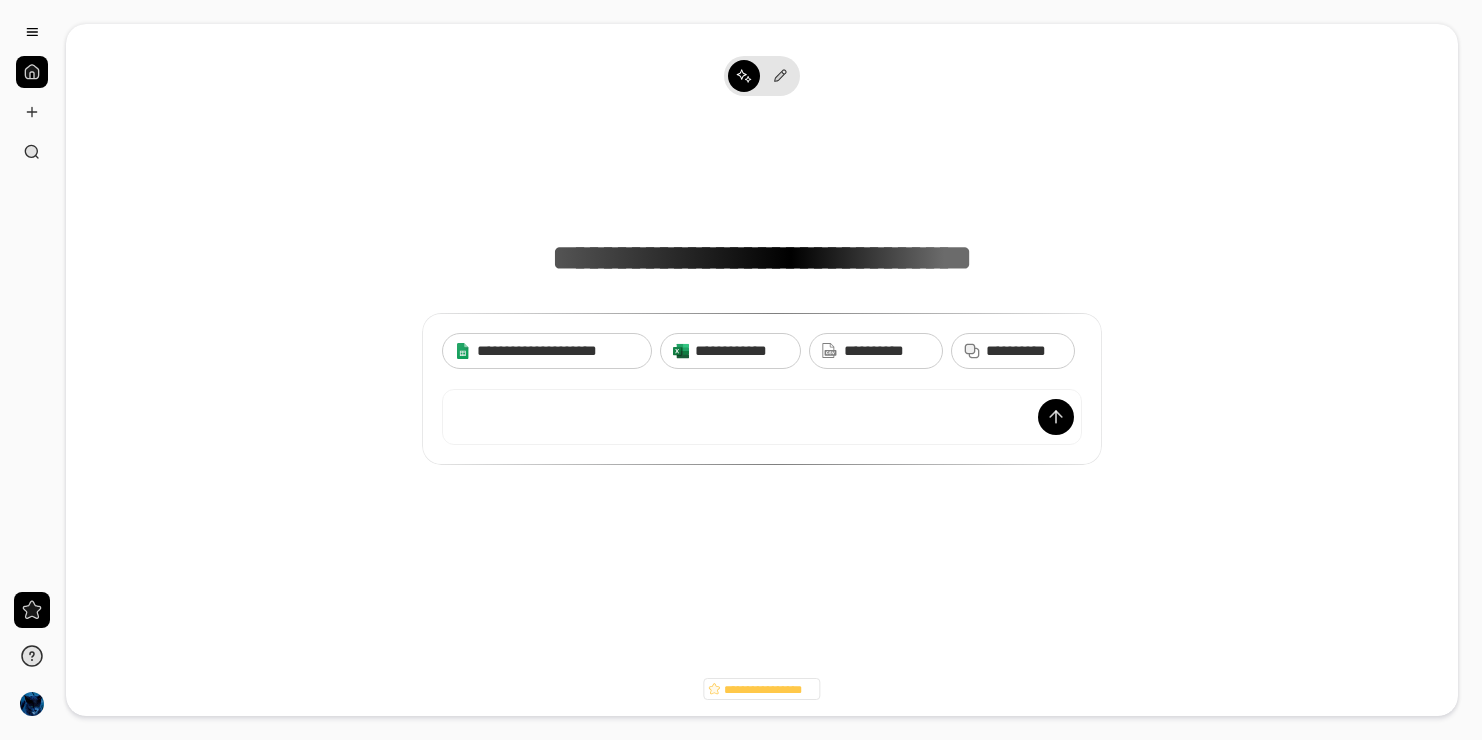 scroll, scrollTop: 0, scrollLeft: 0, axis: both 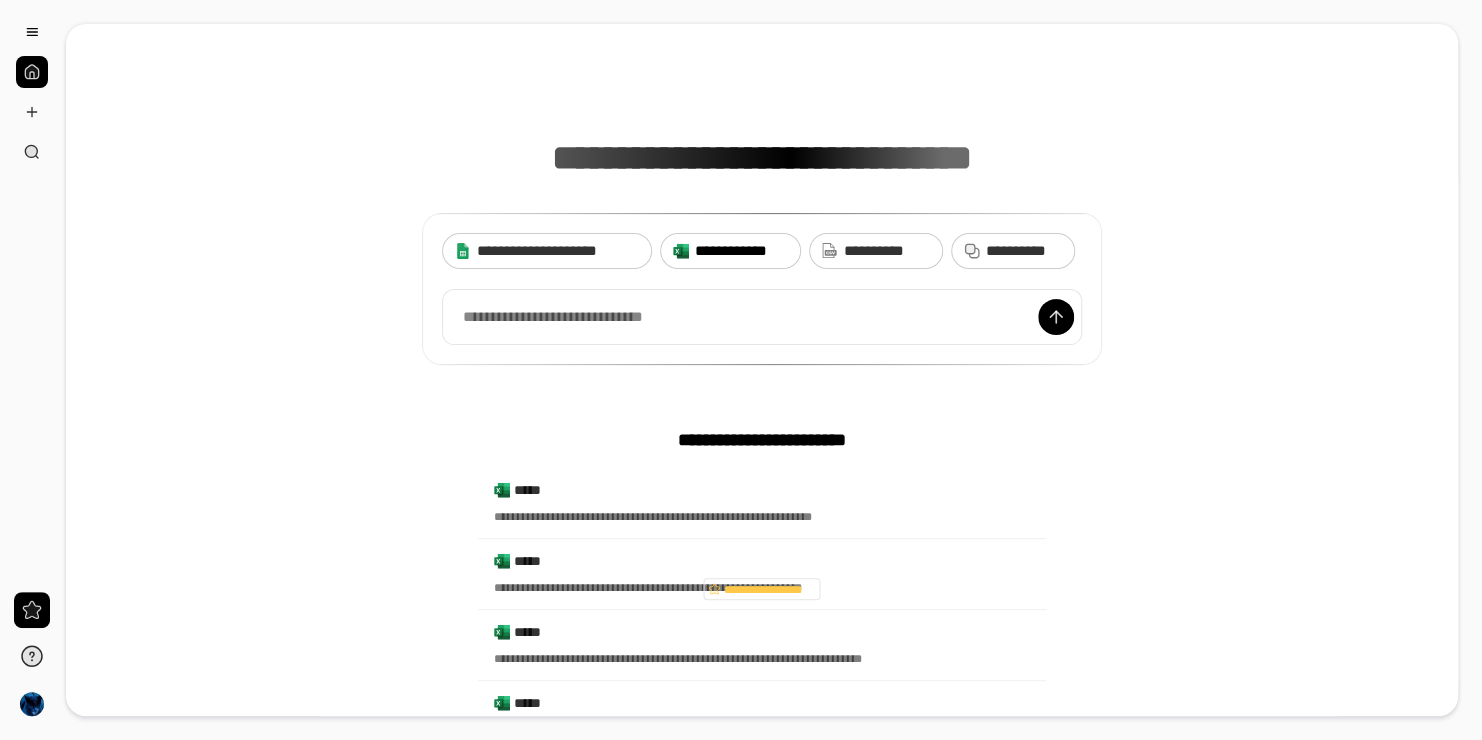 click on "**********" at bounding box center (741, 251) 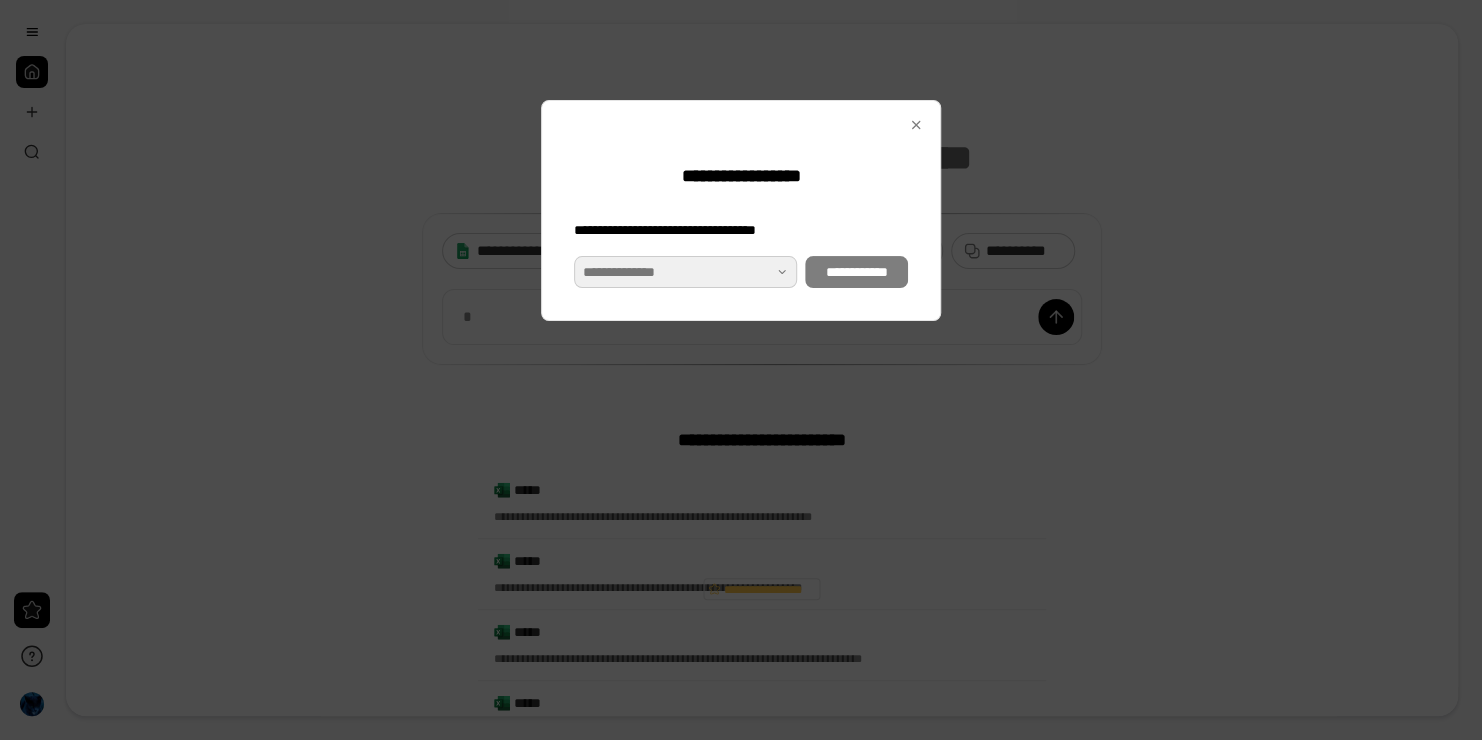click at bounding box center (685, 272) 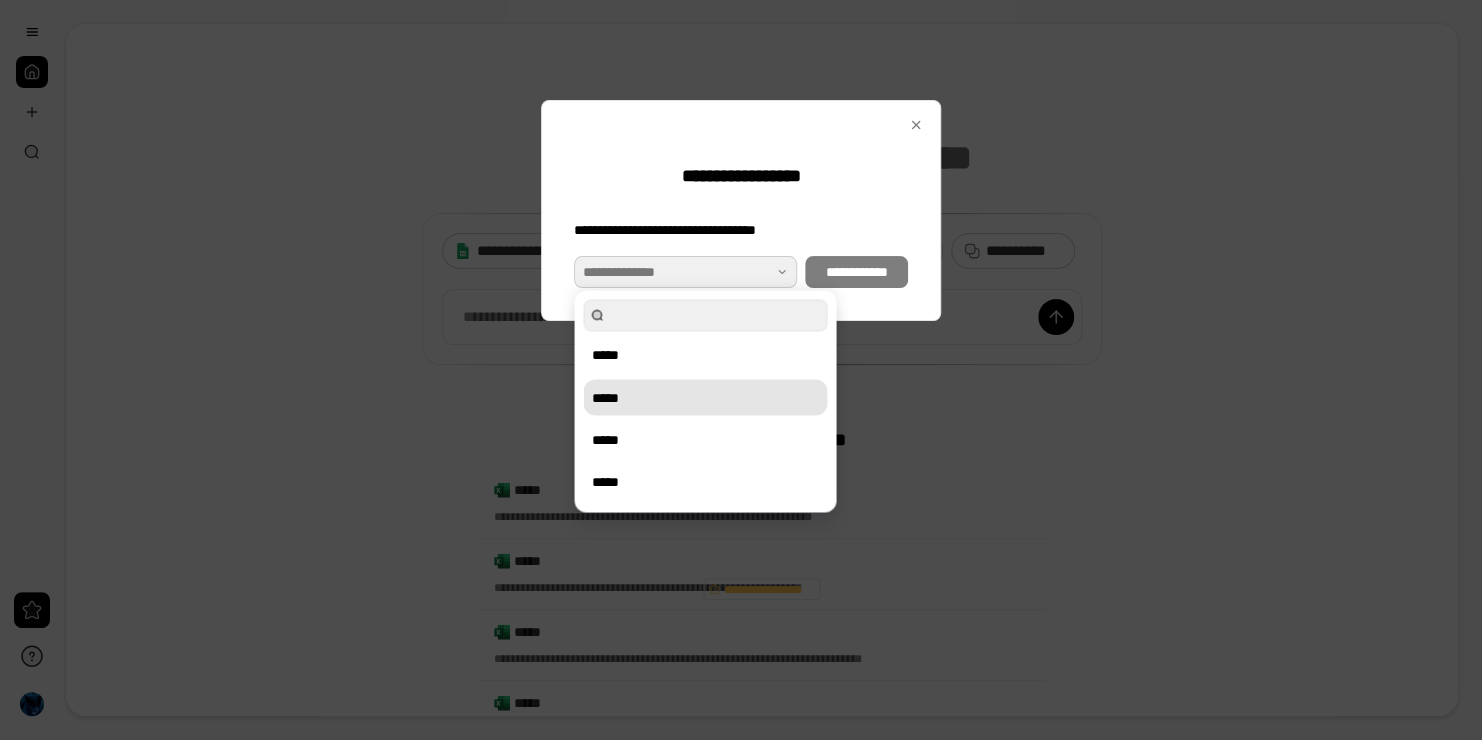 click on "*****" at bounding box center (705, 397) 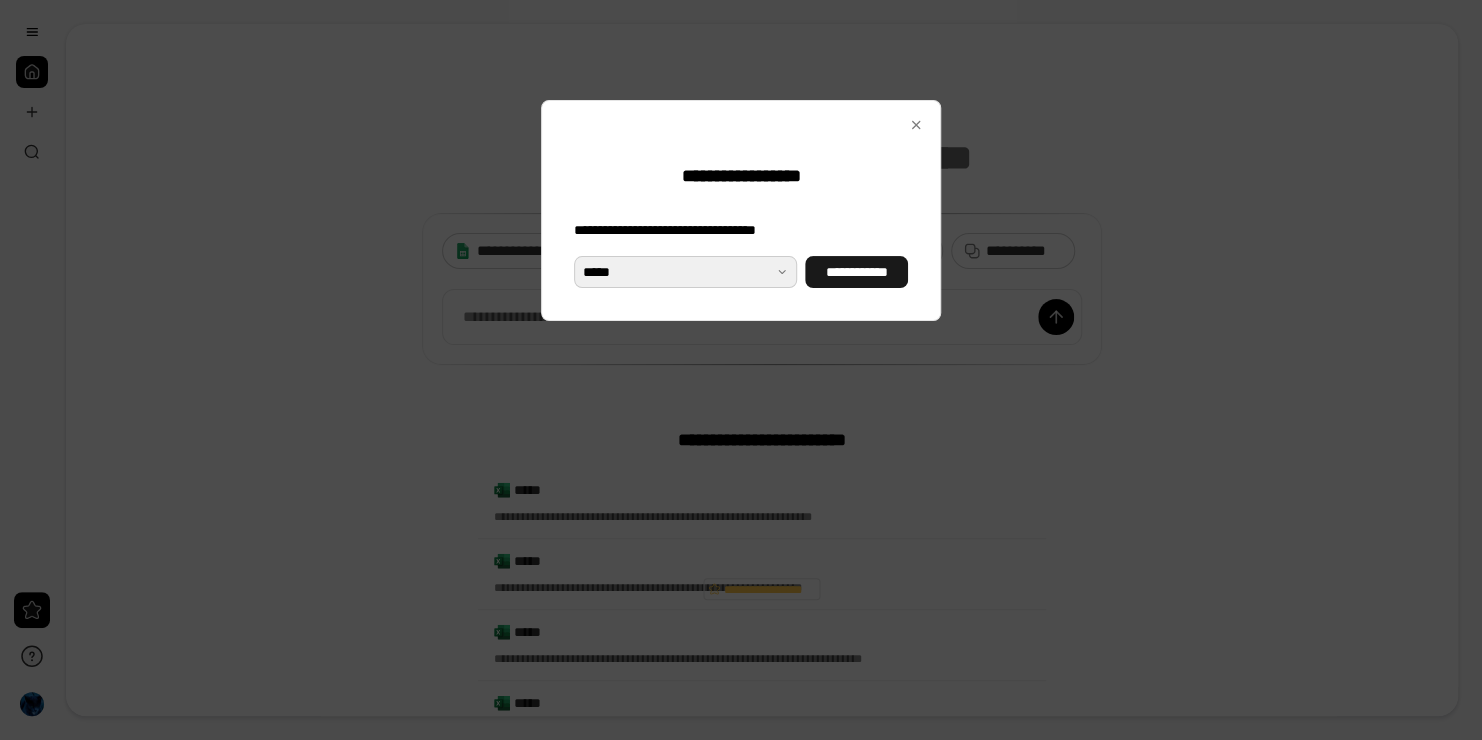 click on "**********" at bounding box center [856, 272] 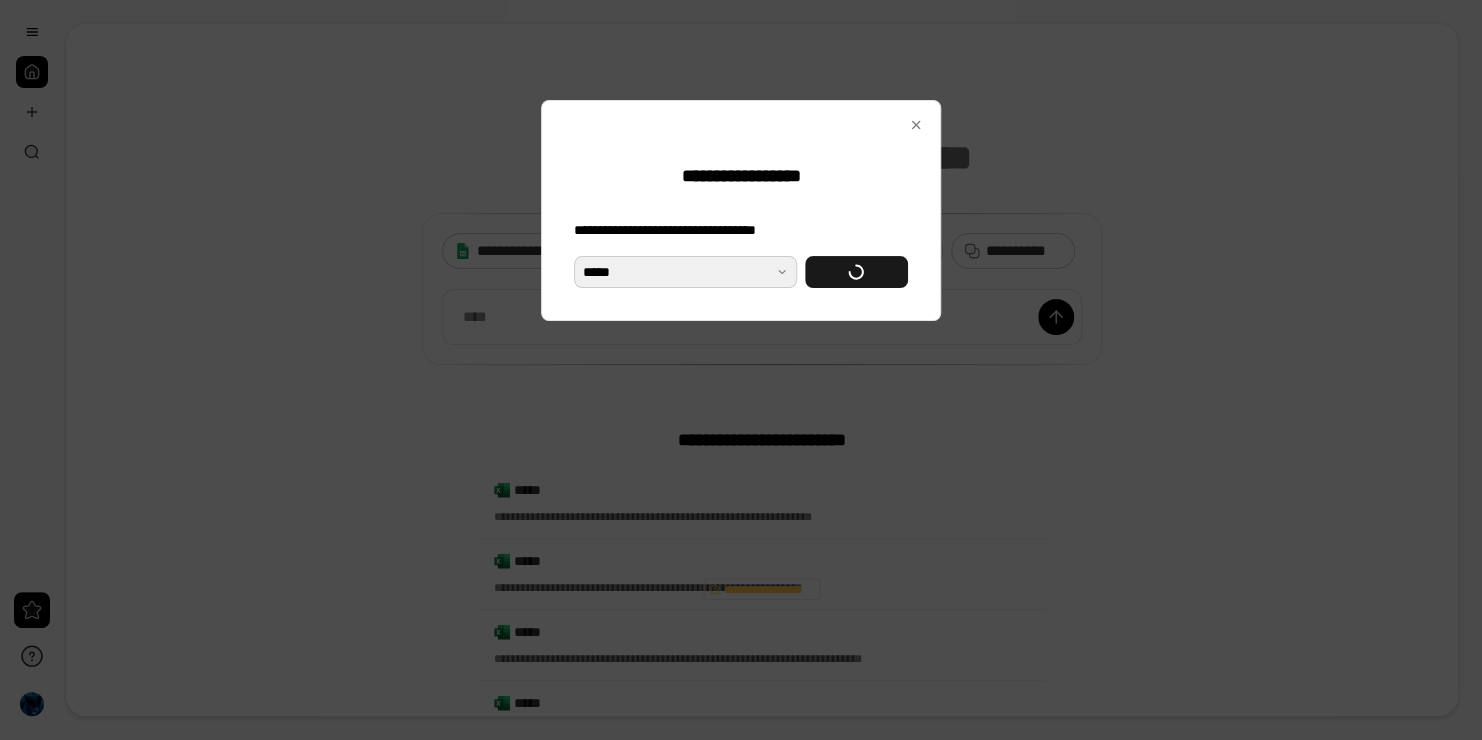 scroll, scrollTop: 28, scrollLeft: 0, axis: vertical 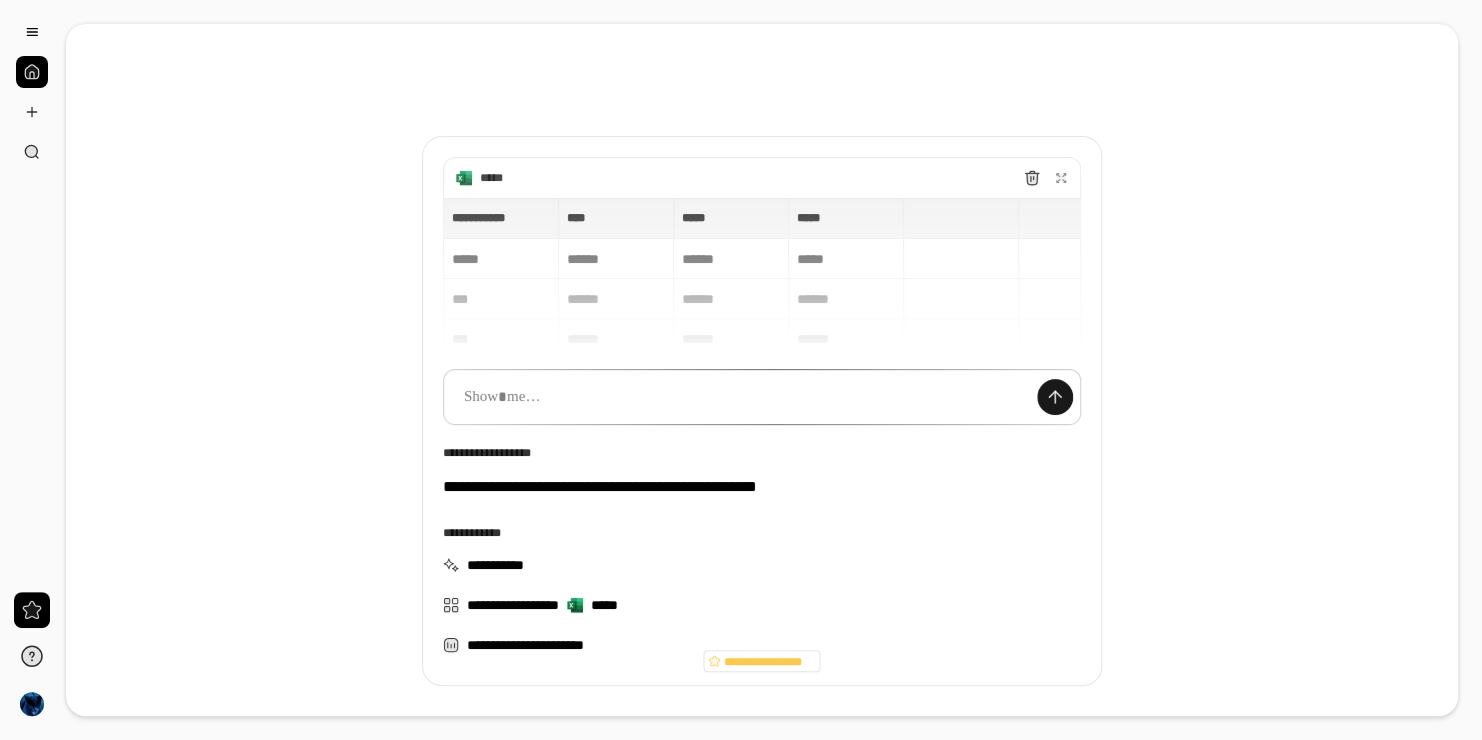 click at bounding box center [1055, 397] 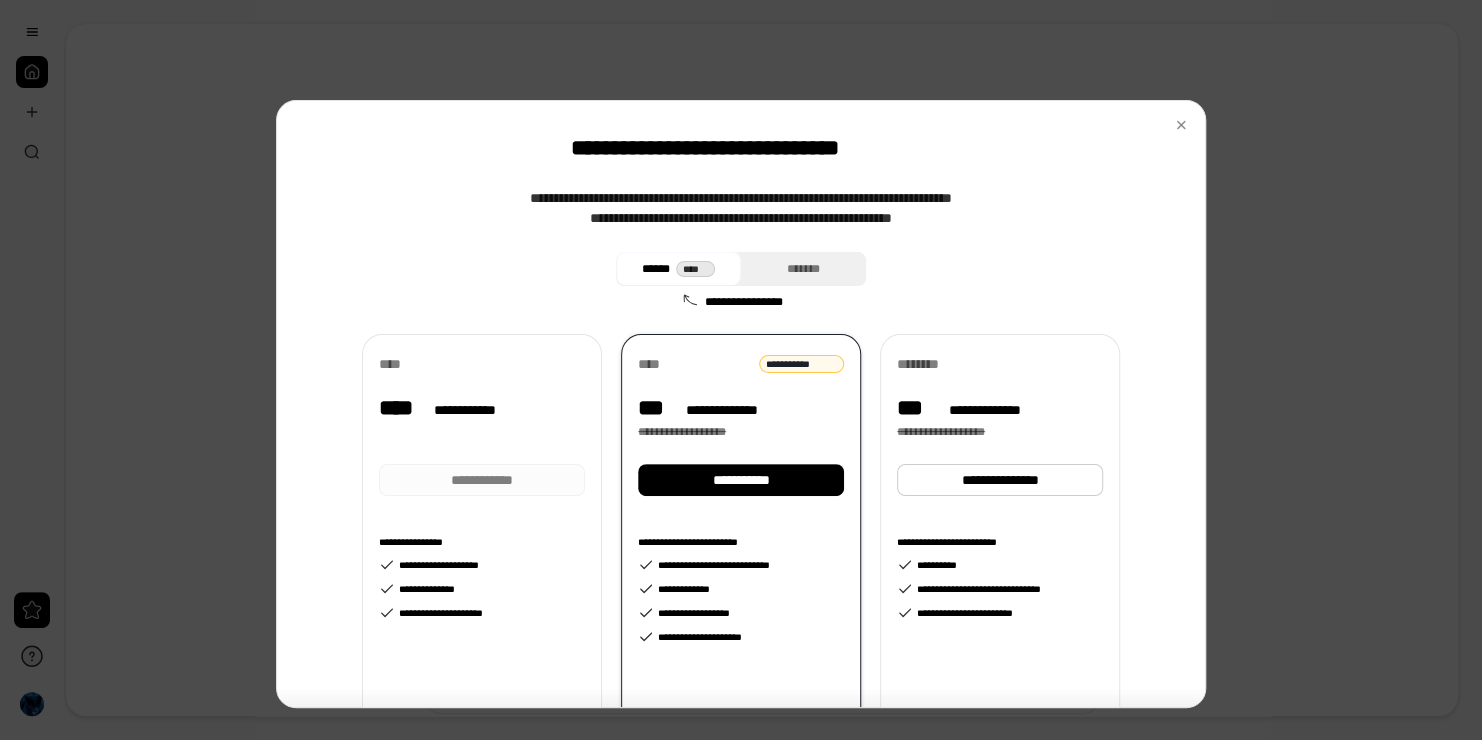 click on "**********" at bounding box center (482, 589) 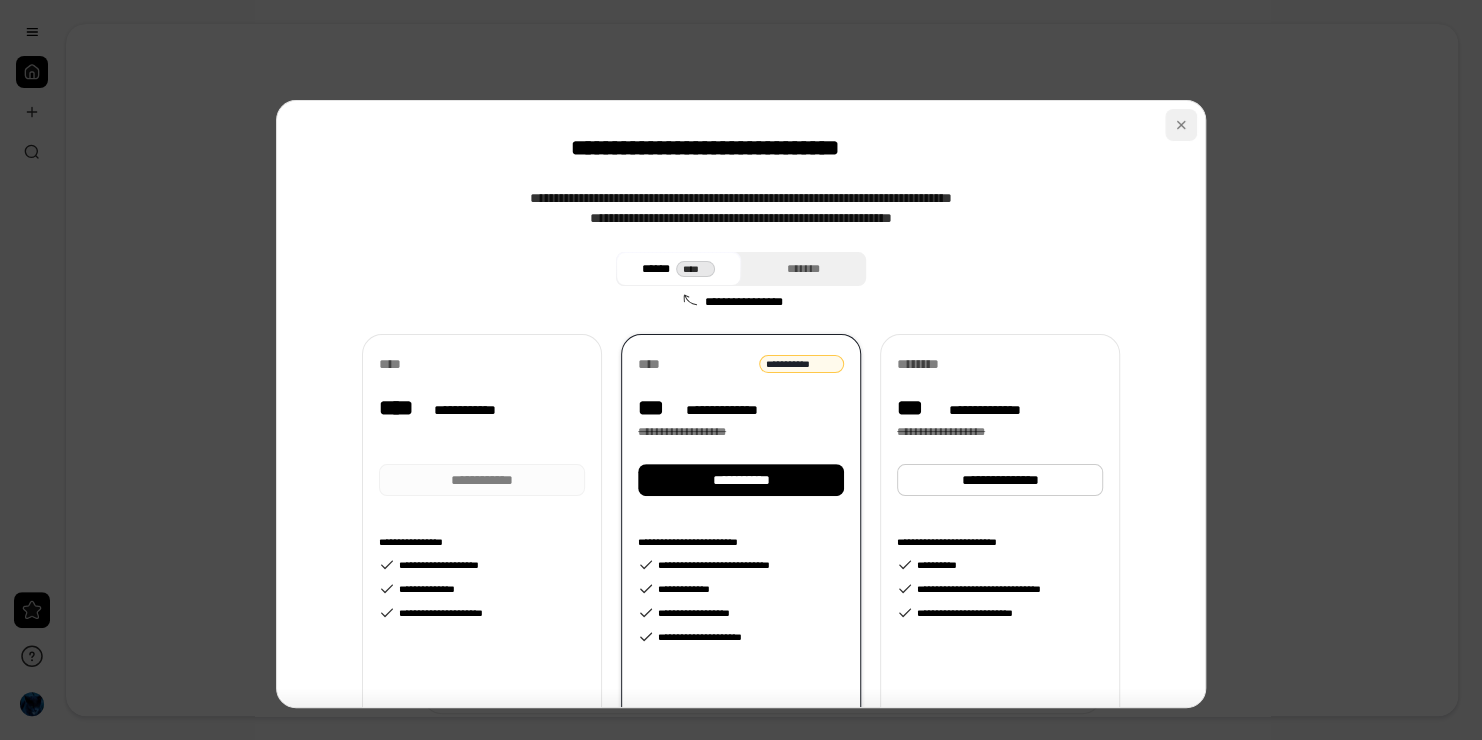 click at bounding box center (1181, 125) 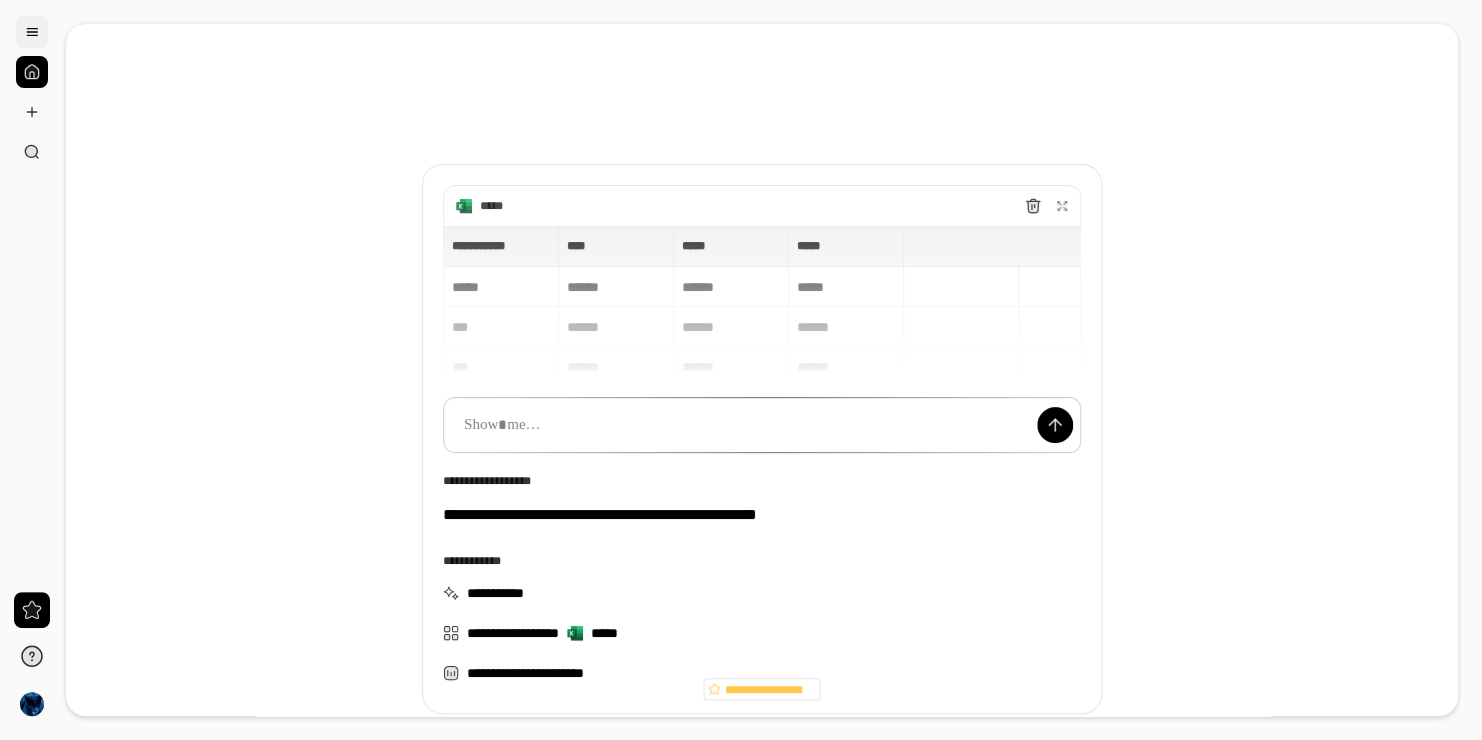 click at bounding box center [32, 32] 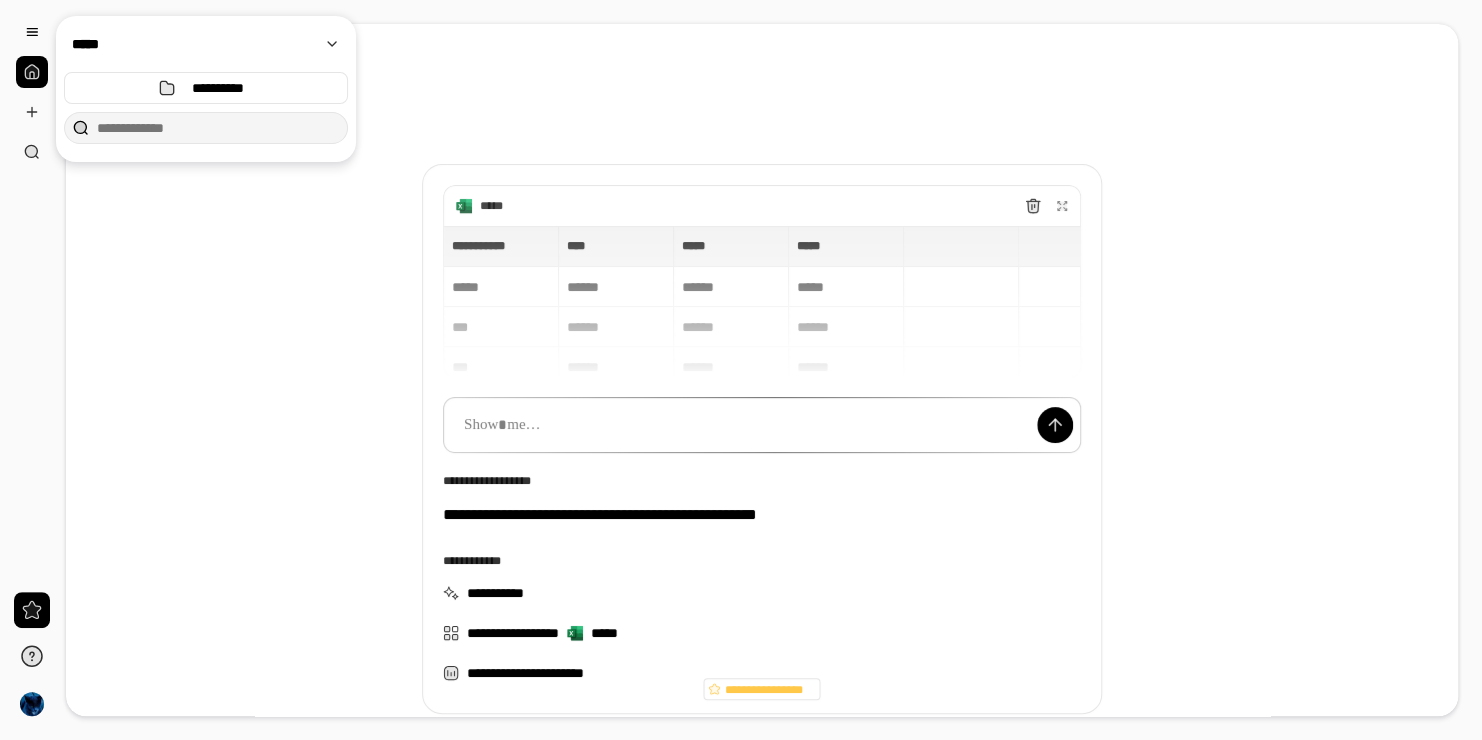 type 